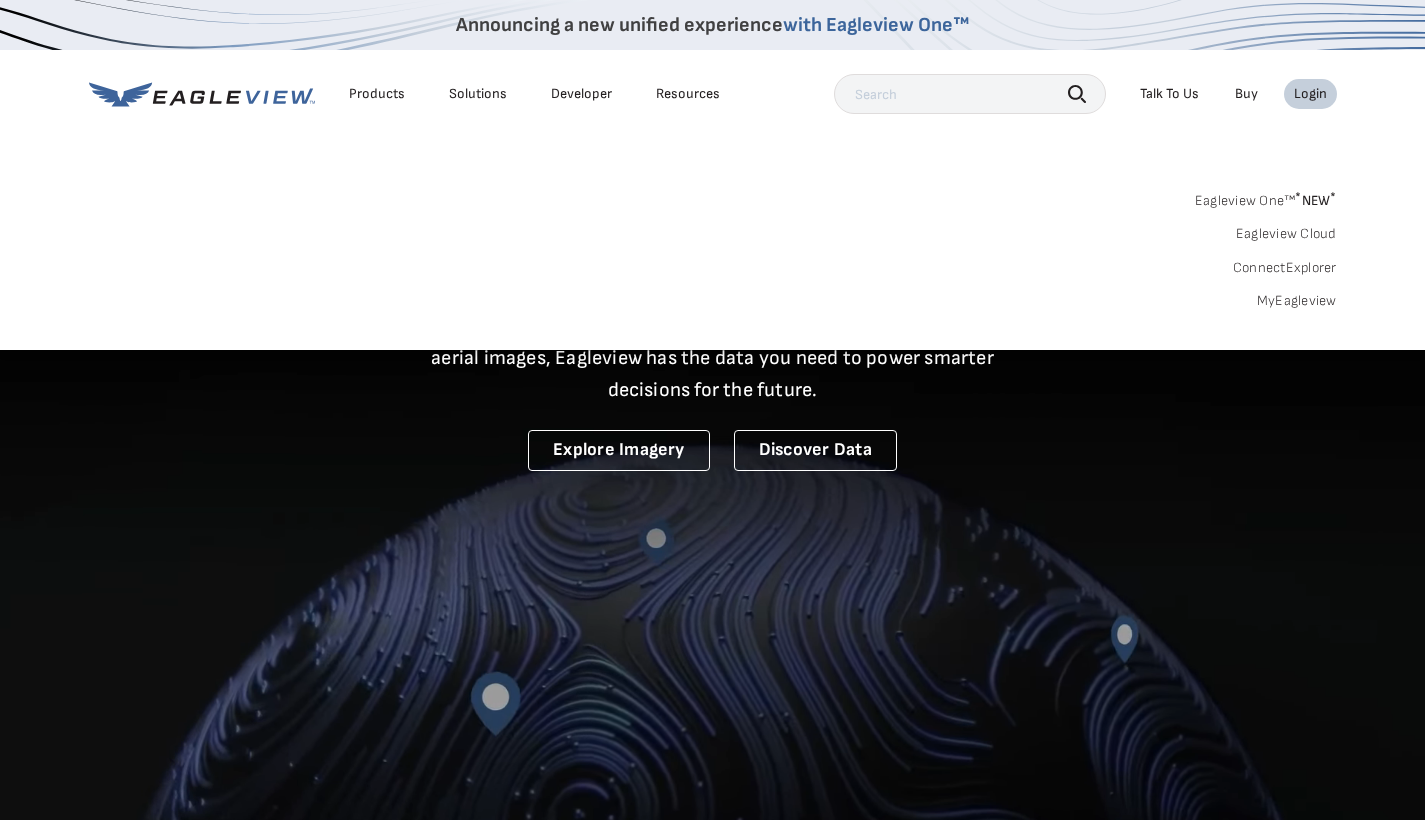 click on "MyEagleview" at bounding box center (1297, 301) 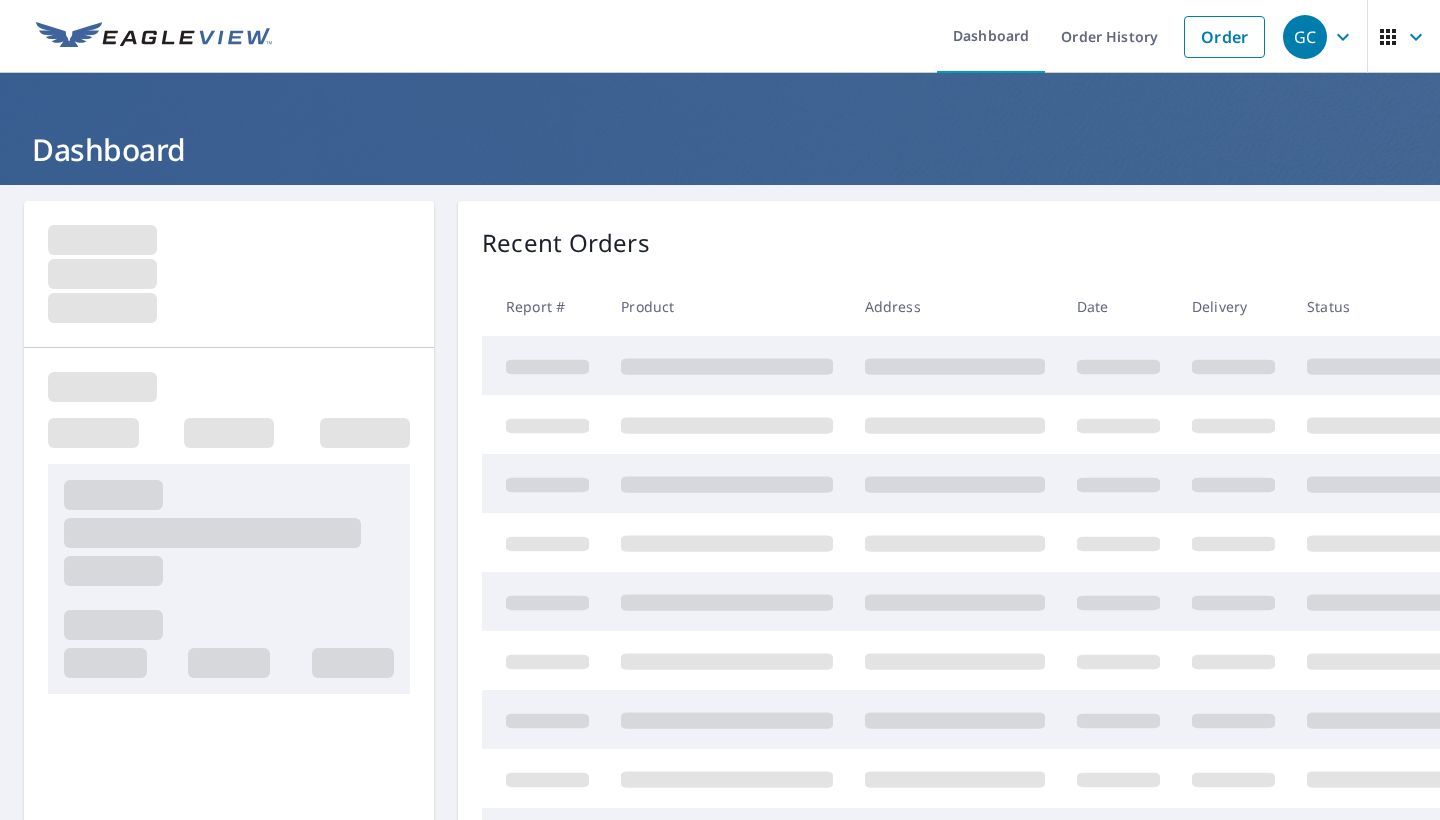 scroll, scrollTop: 0, scrollLeft: 0, axis: both 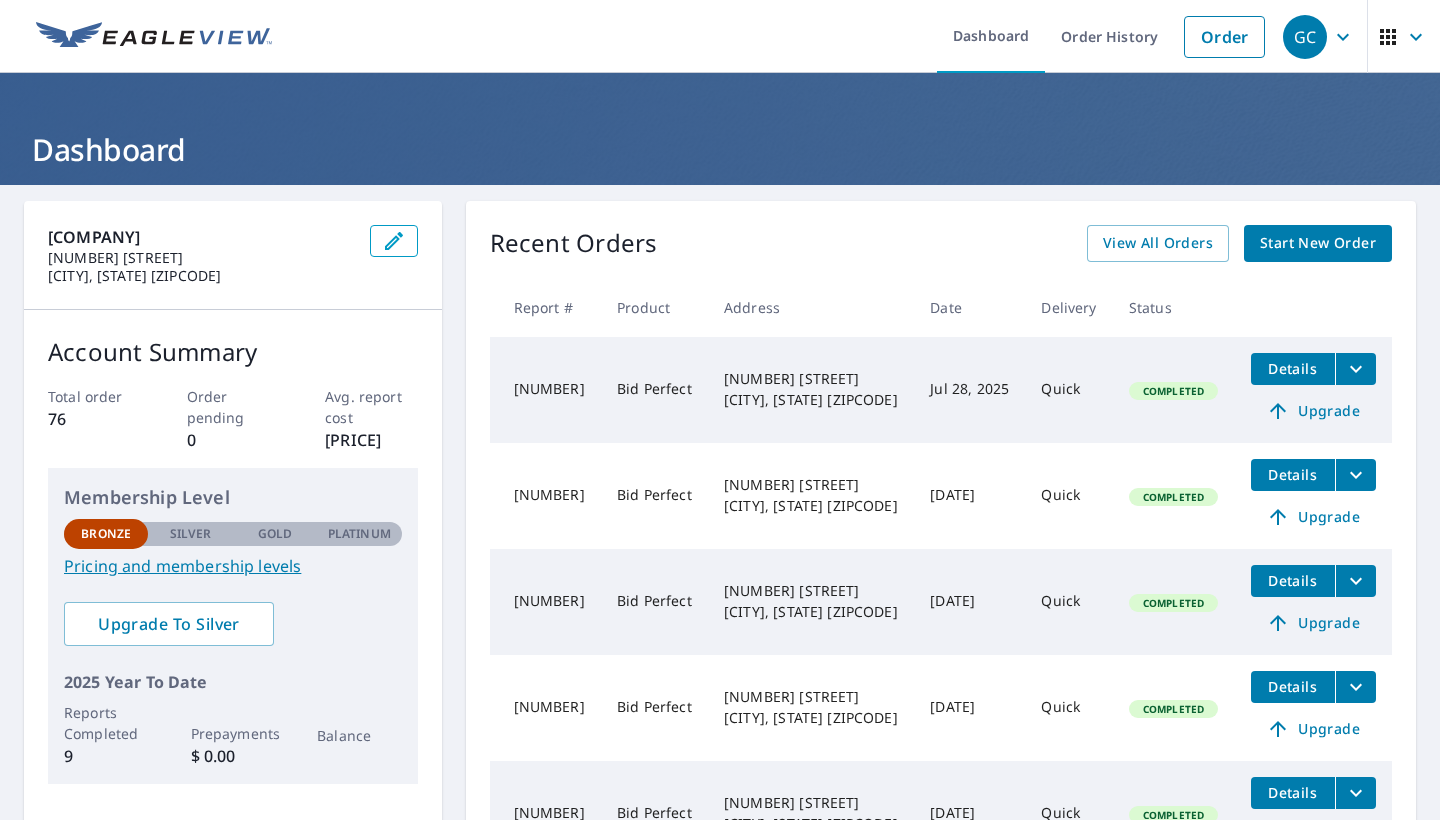 click on "Start New Order" at bounding box center (1318, 243) 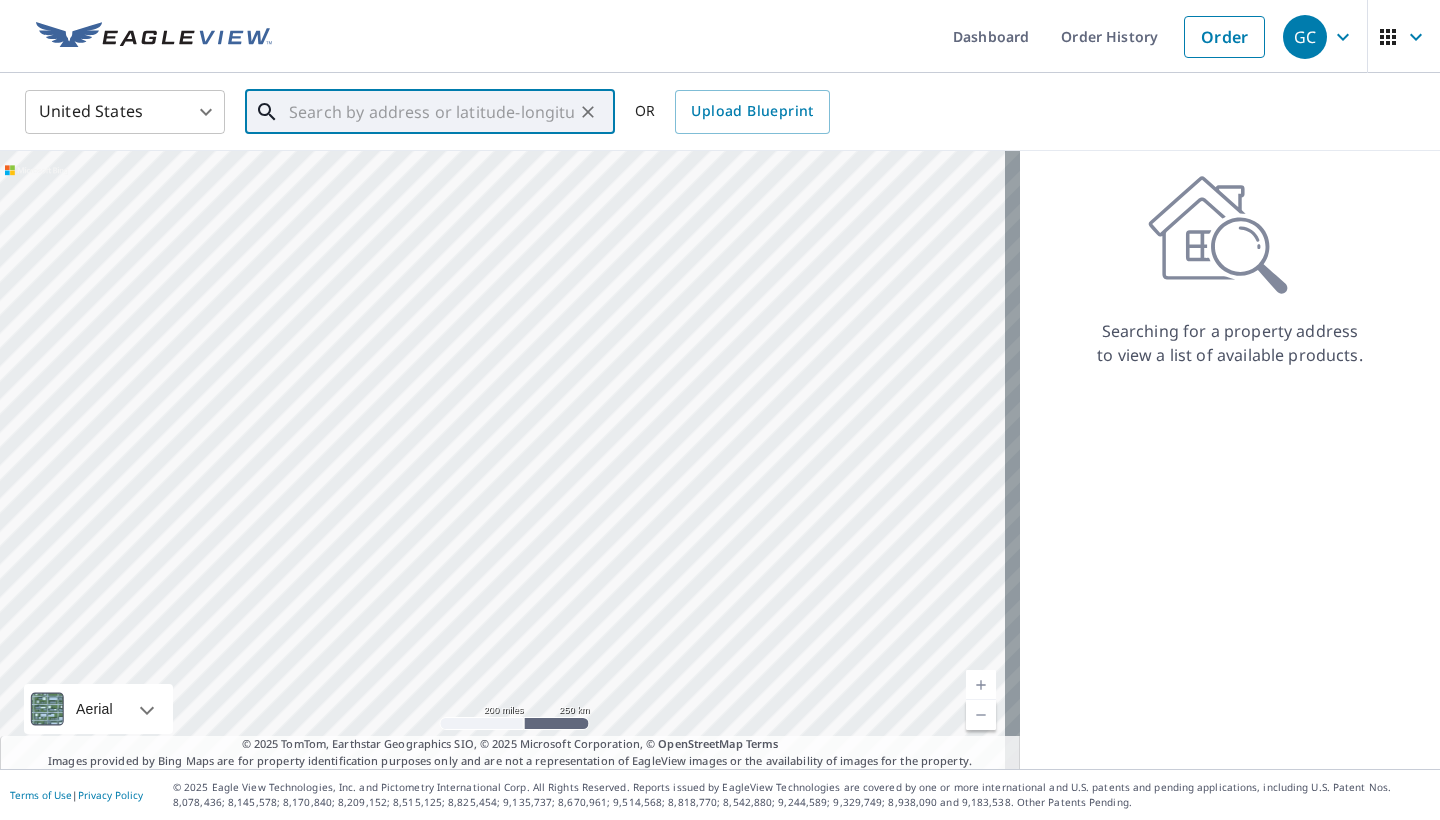 click at bounding box center (431, 112) 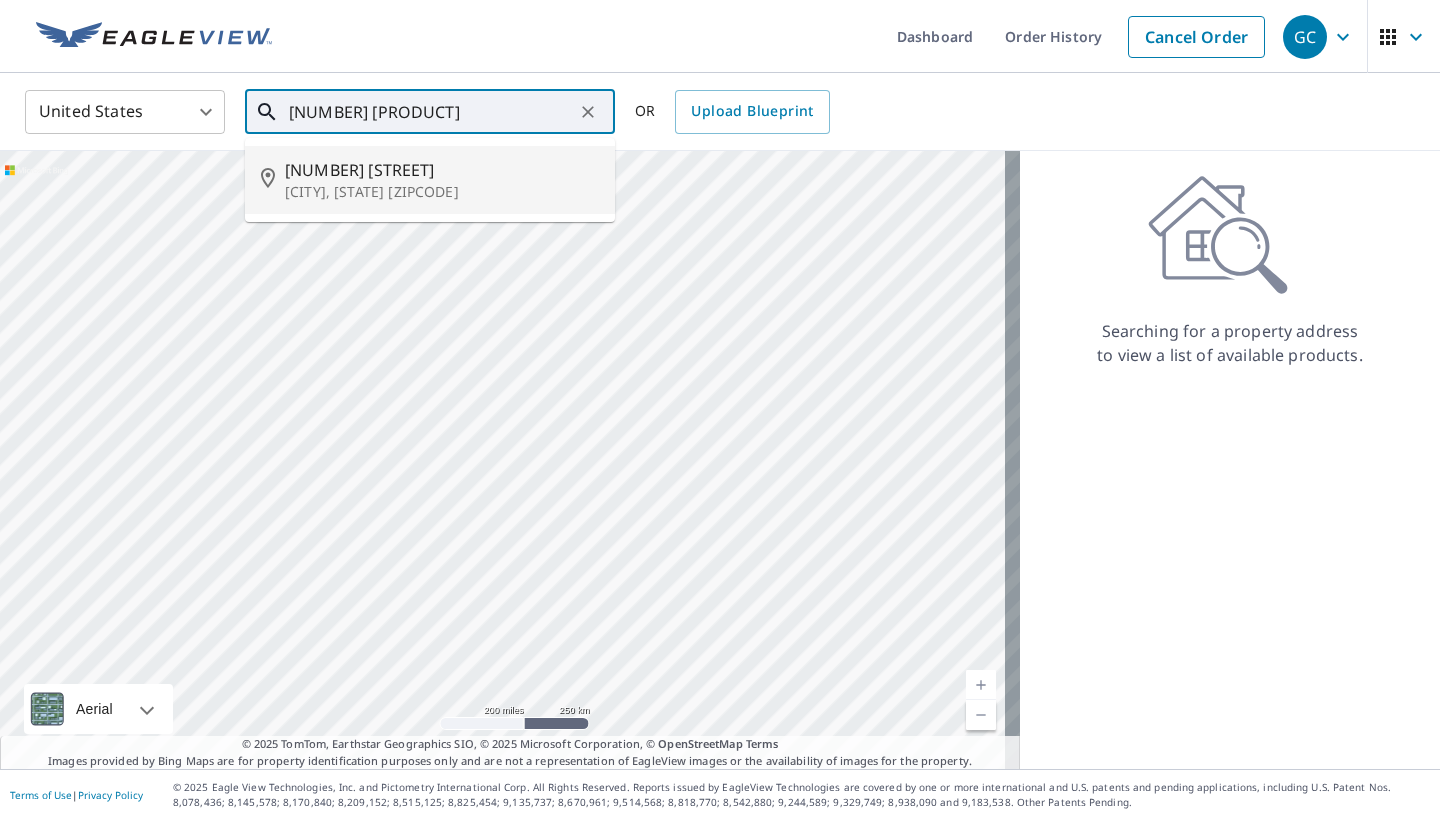 click on "Sharpsburg, GA 30277" at bounding box center [442, 192] 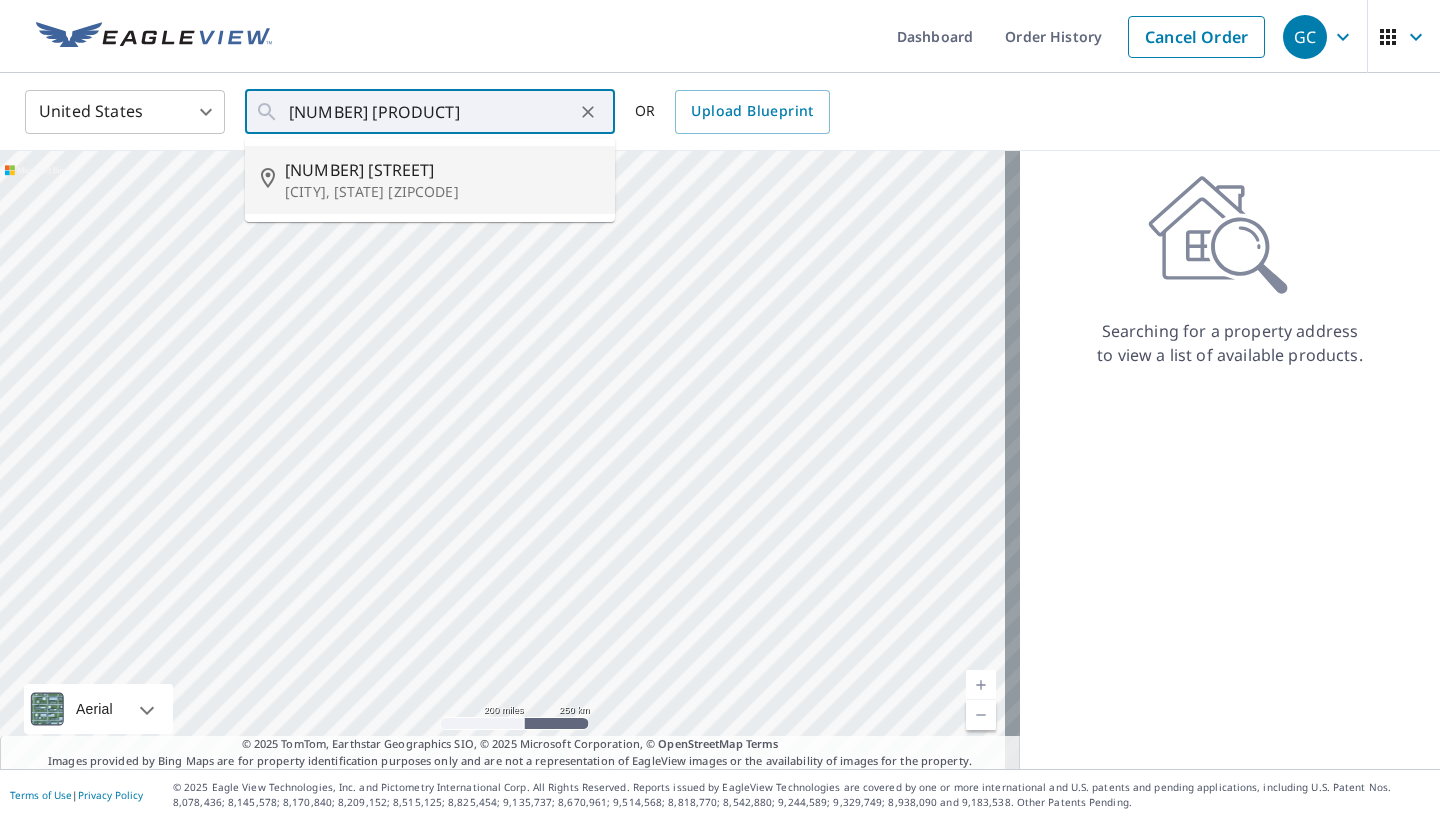 type on "424 Minix Rd Sharpsburg, GA 30277" 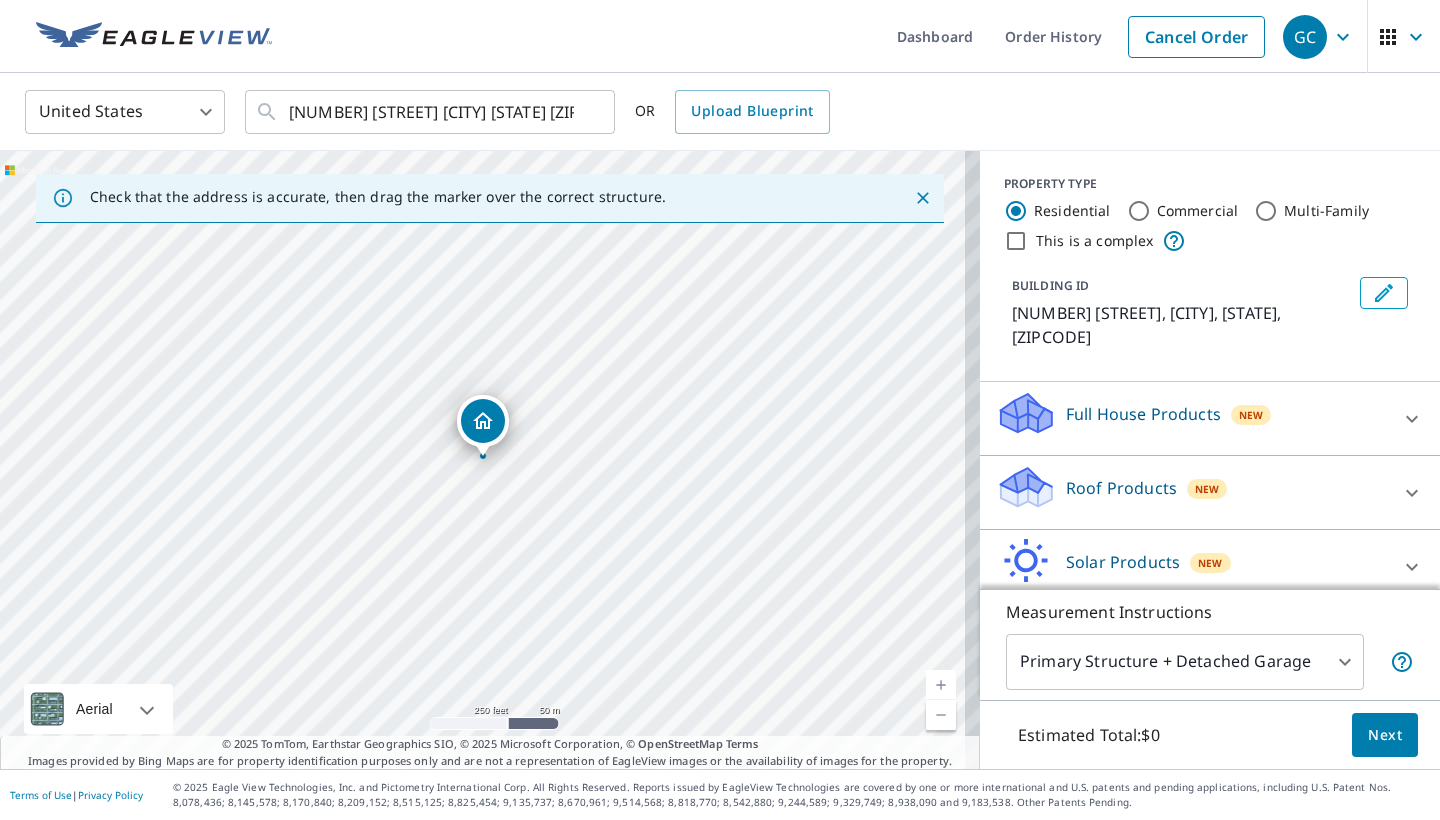 click at bounding box center (941, 685) 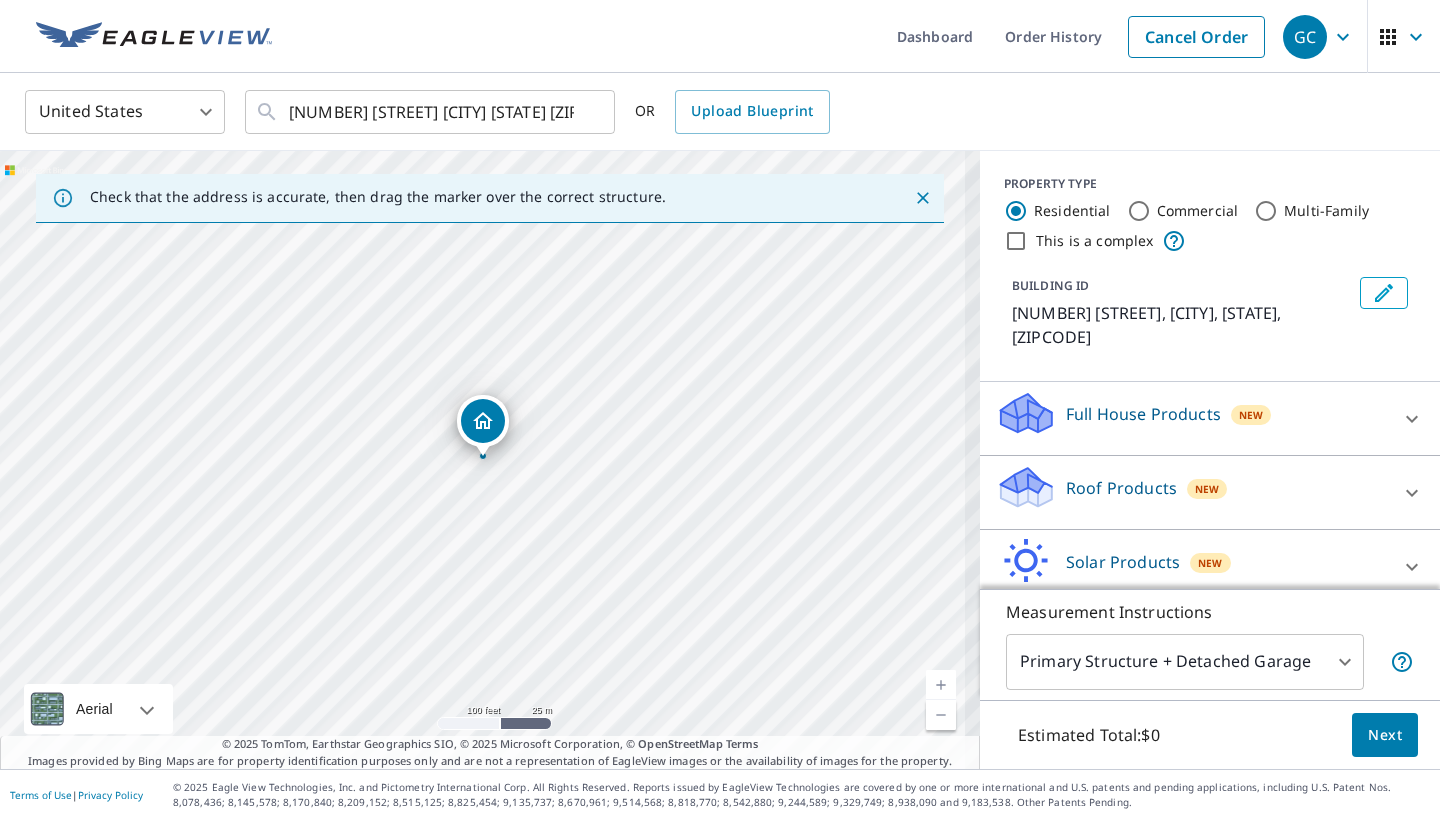 click at bounding box center (941, 685) 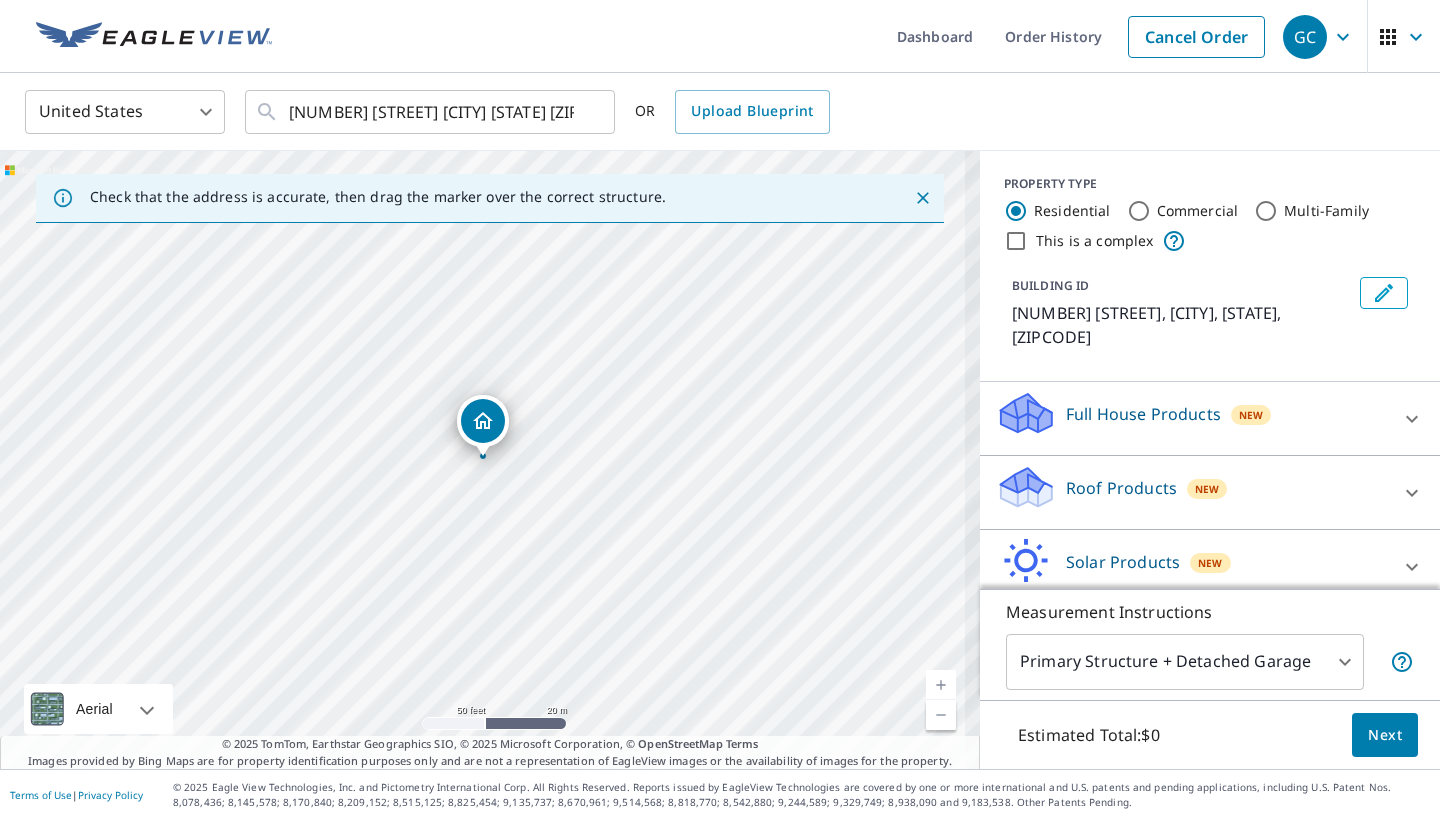 click at bounding box center [941, 685] 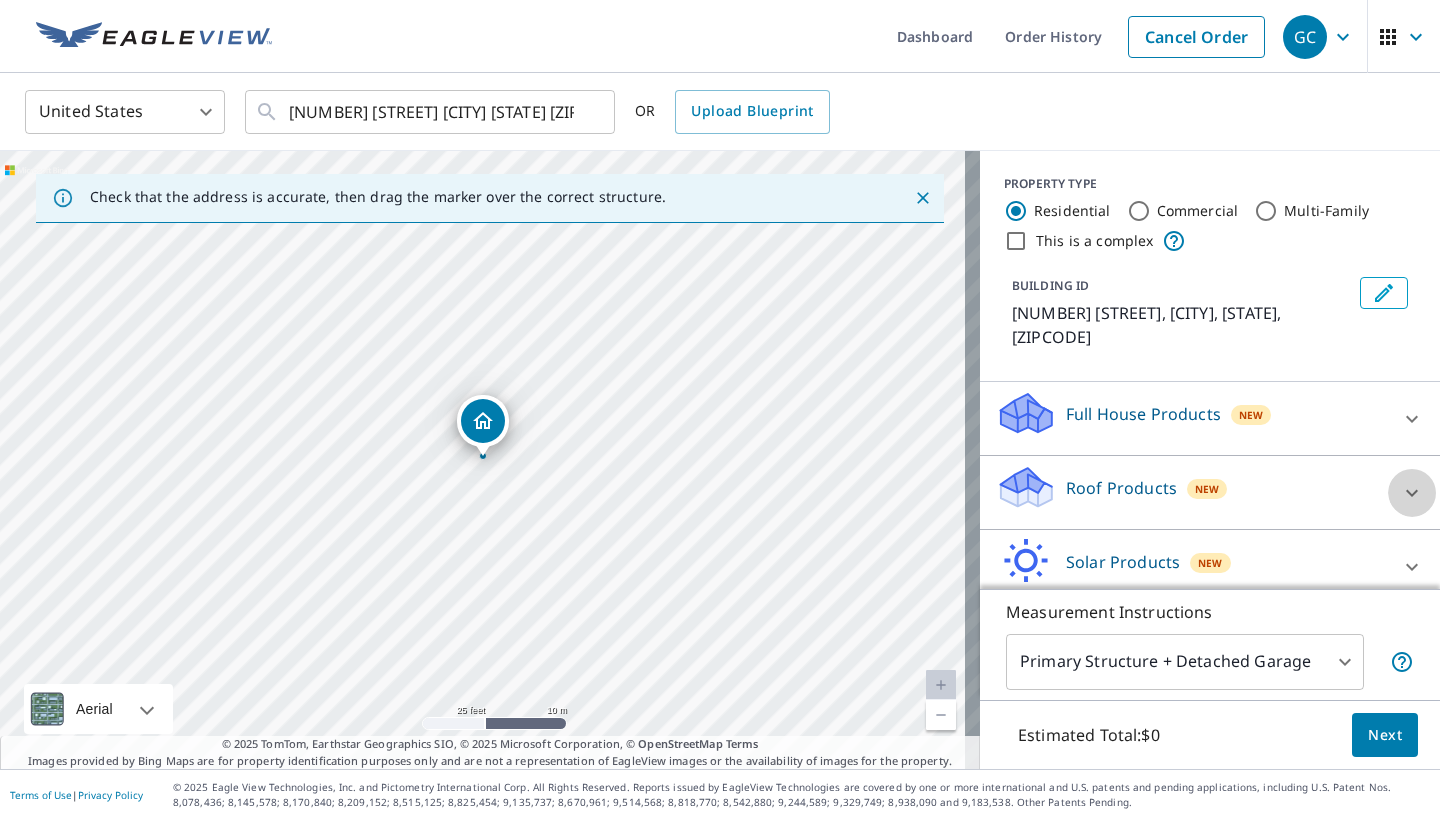 click 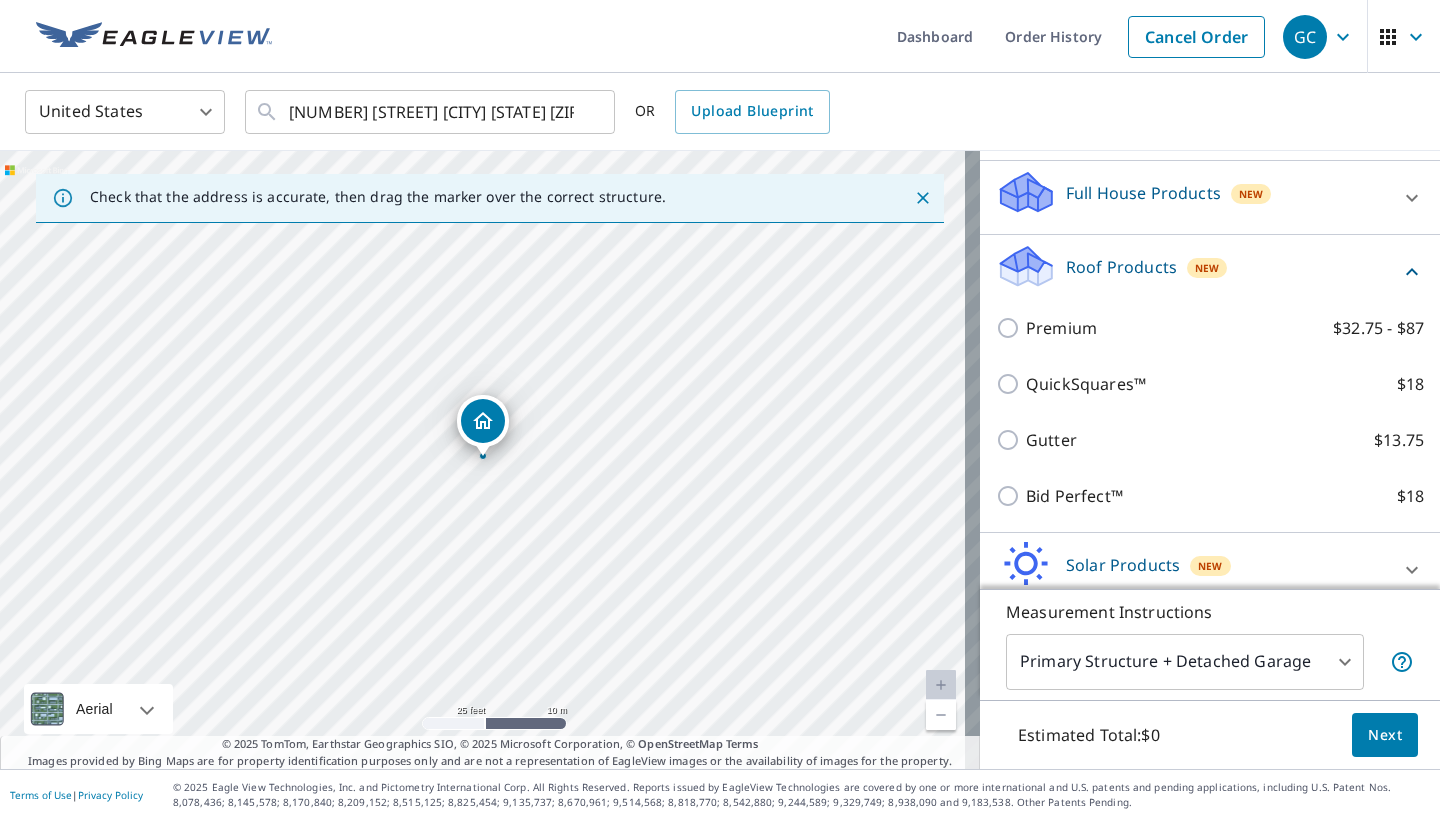 scroll, scrollTop: 289, scrollLeft: 0, axis: vertical 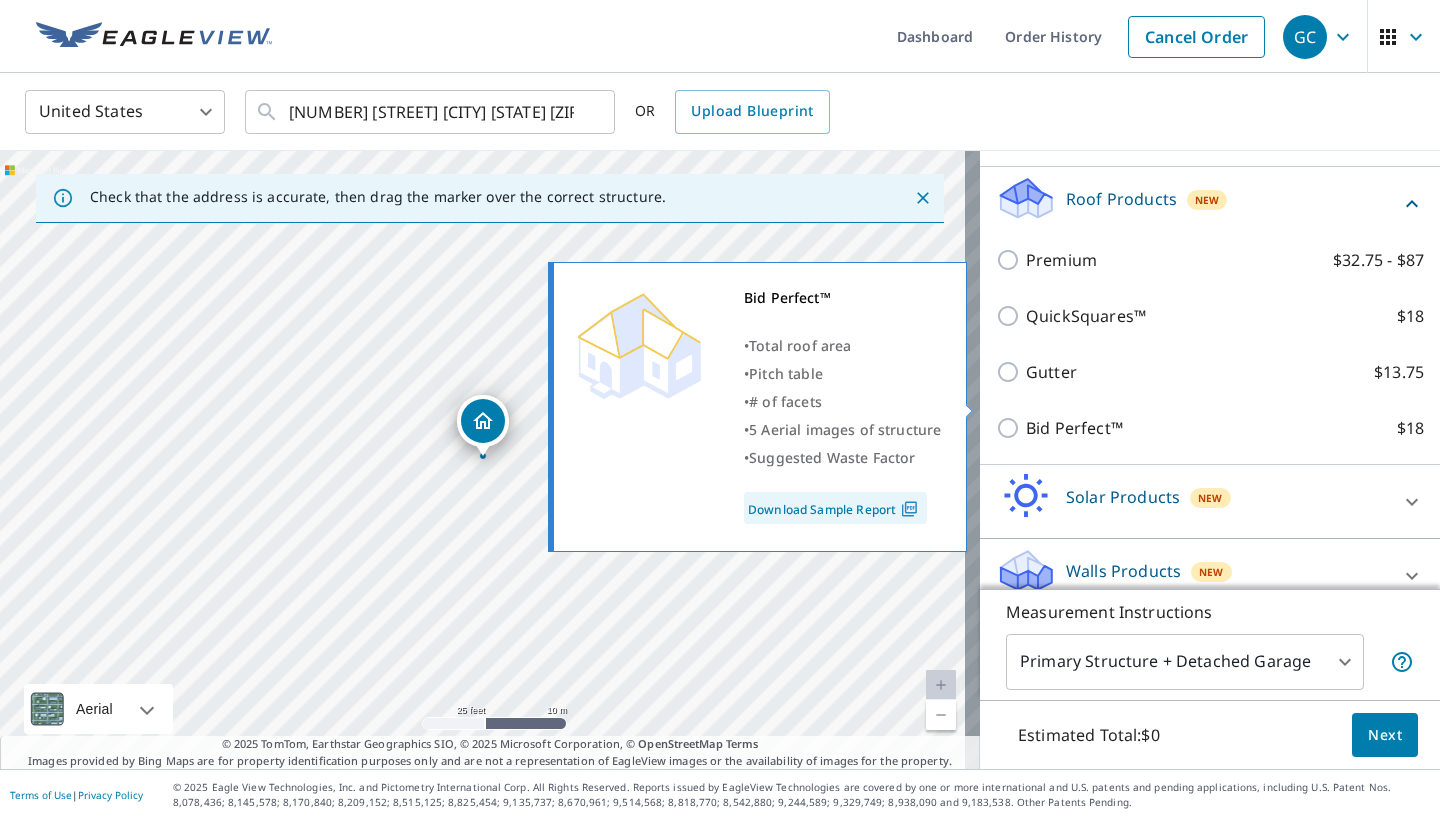 click on "Bid Perfect™ $18" at bounding box center [1011, 428] 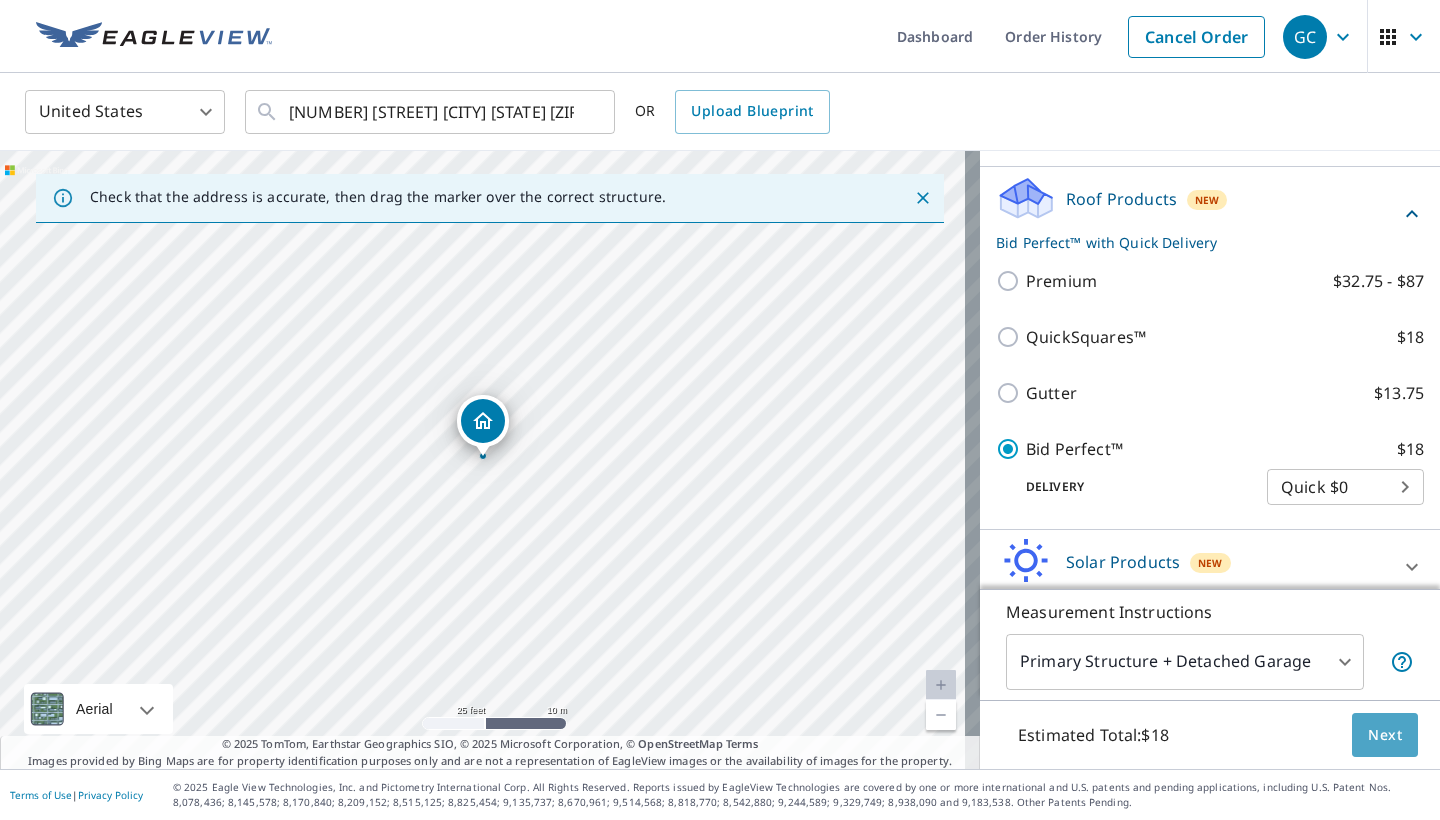 click on "Next" at bounding box center (1385, 735) 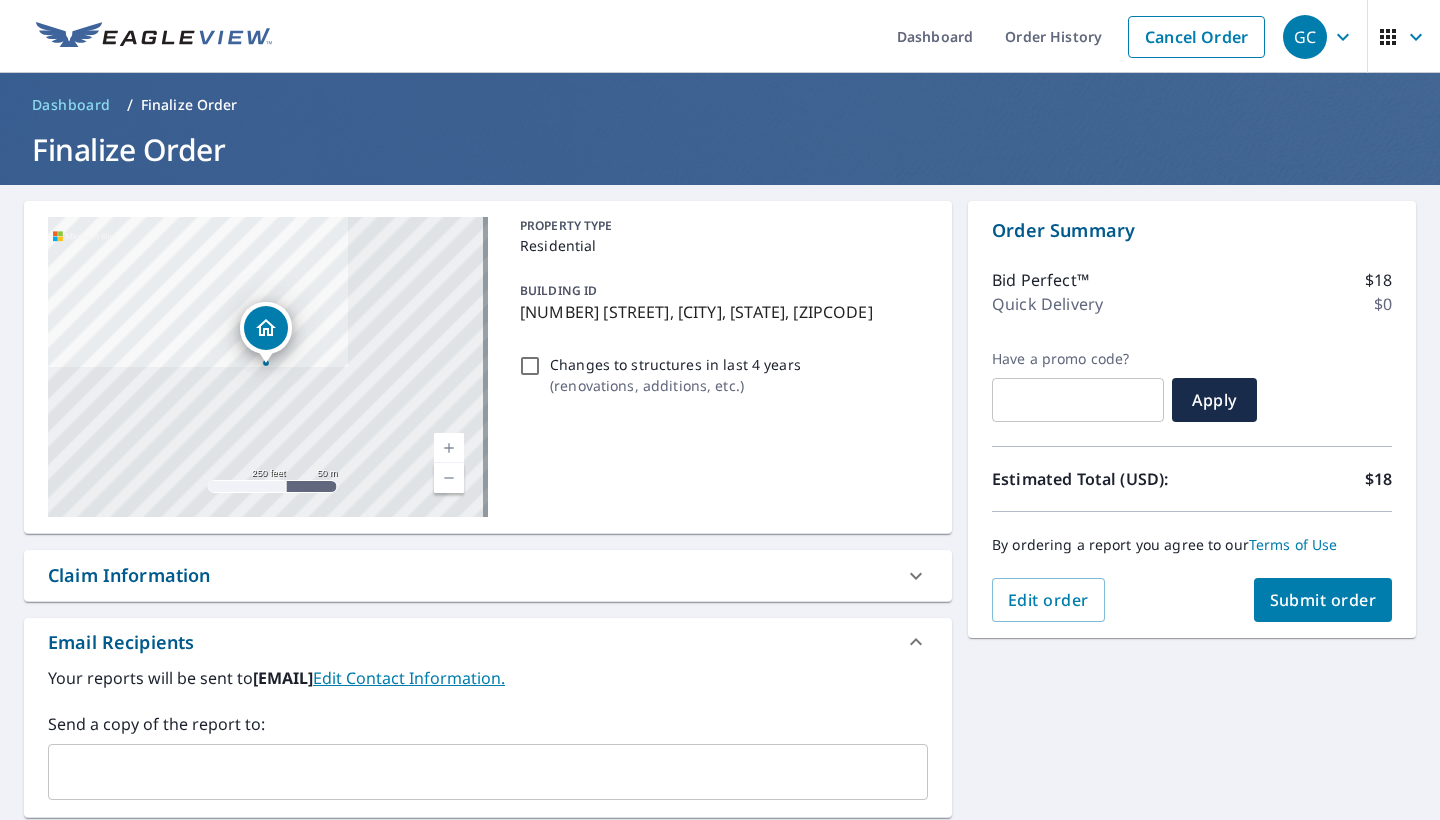 click at bounding box center [473, 772] 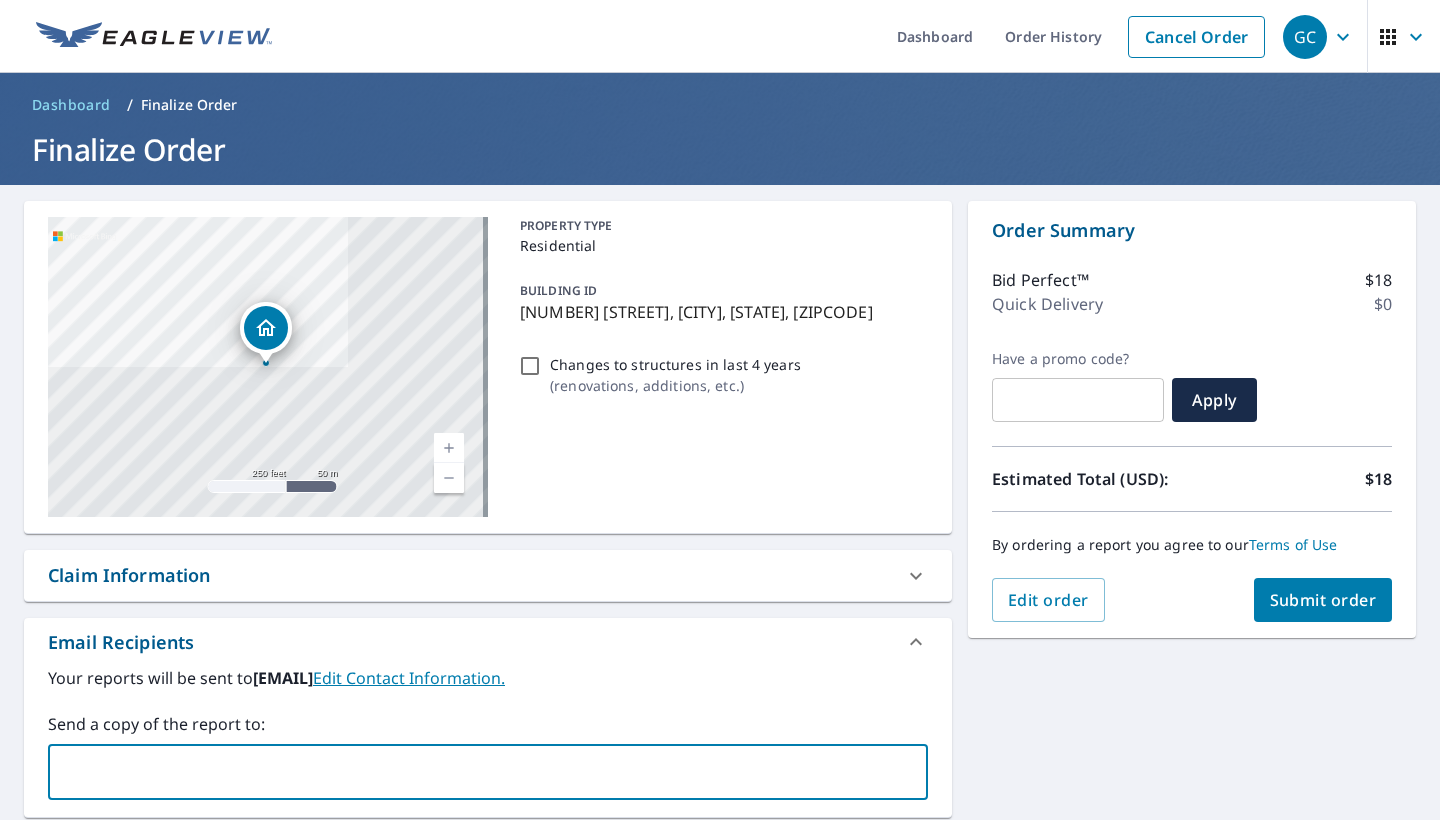type on "southernss@icloud.com" 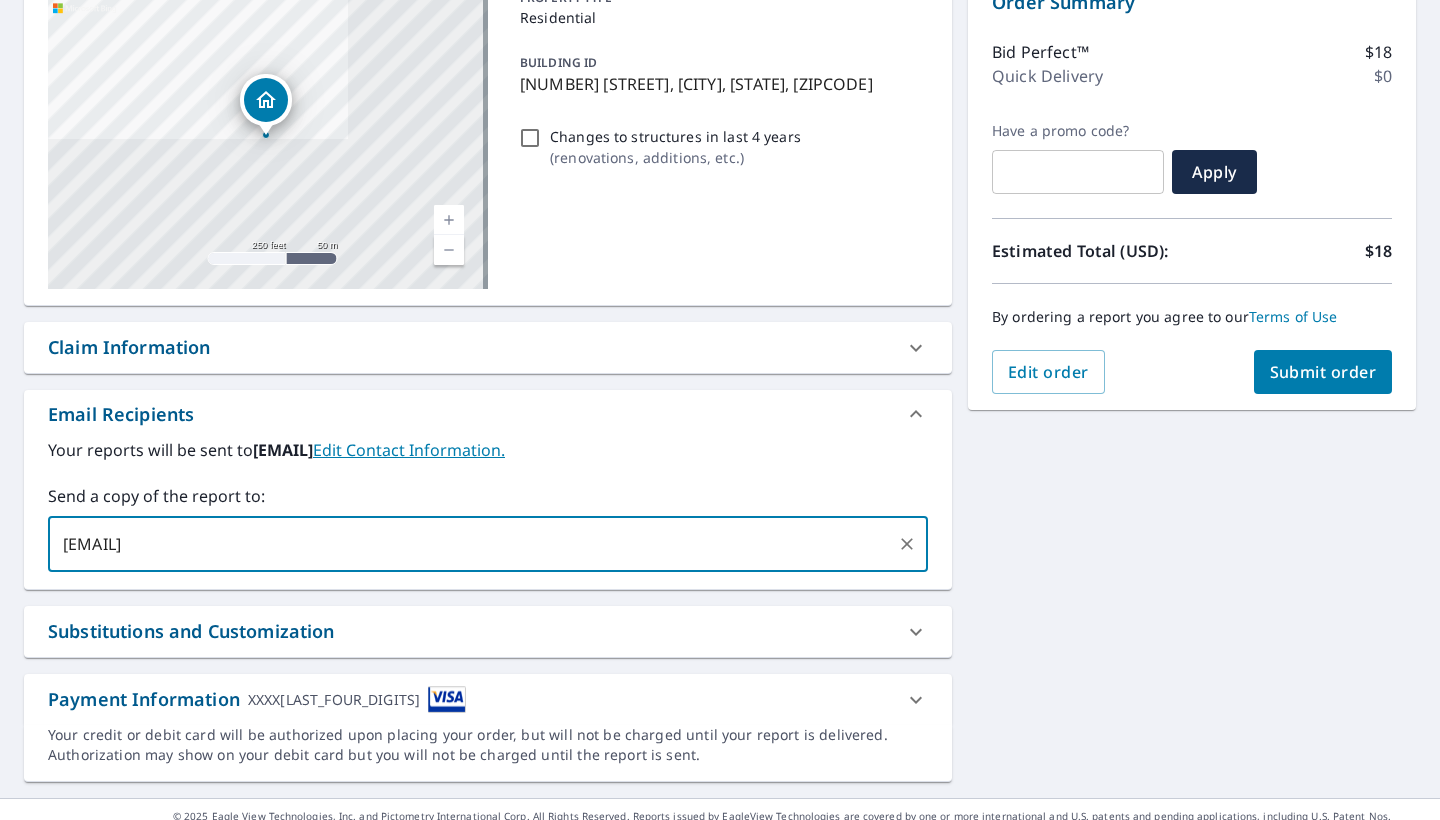 scroll, scrollTop: 257, scrollLeft: 0, axis: vertical 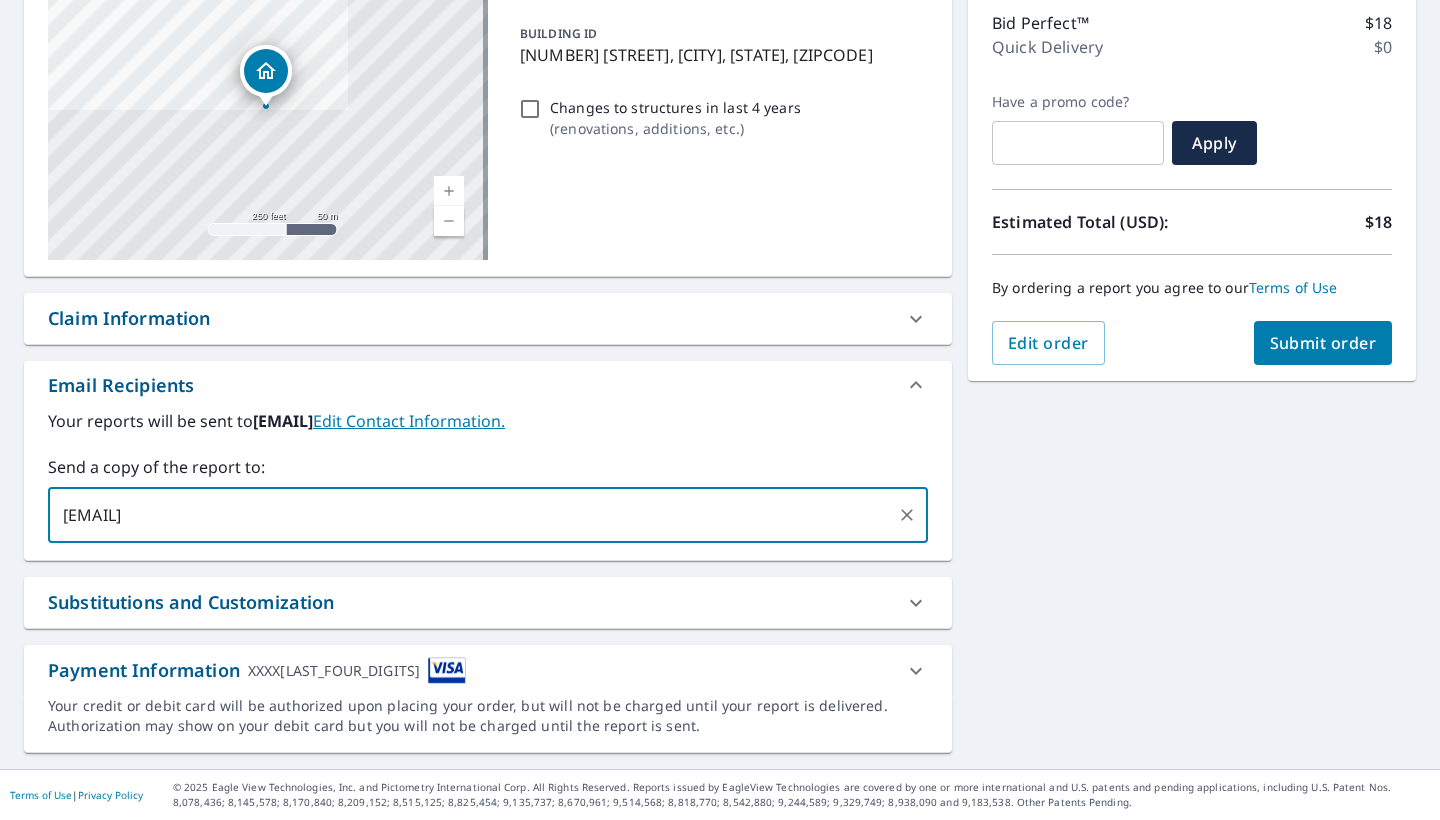 type 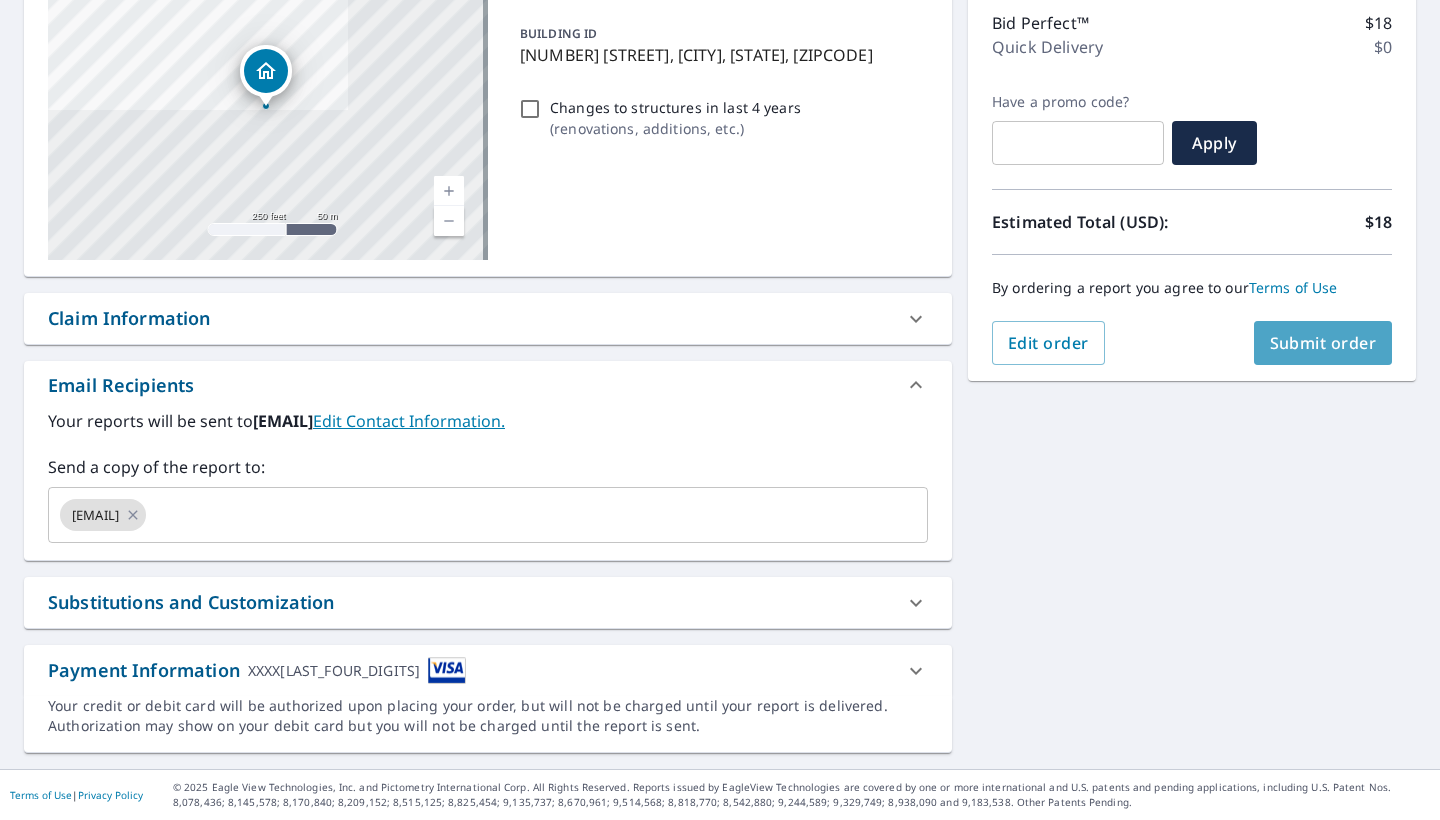 click on "Submit order" at bounding box center [1323, 343] 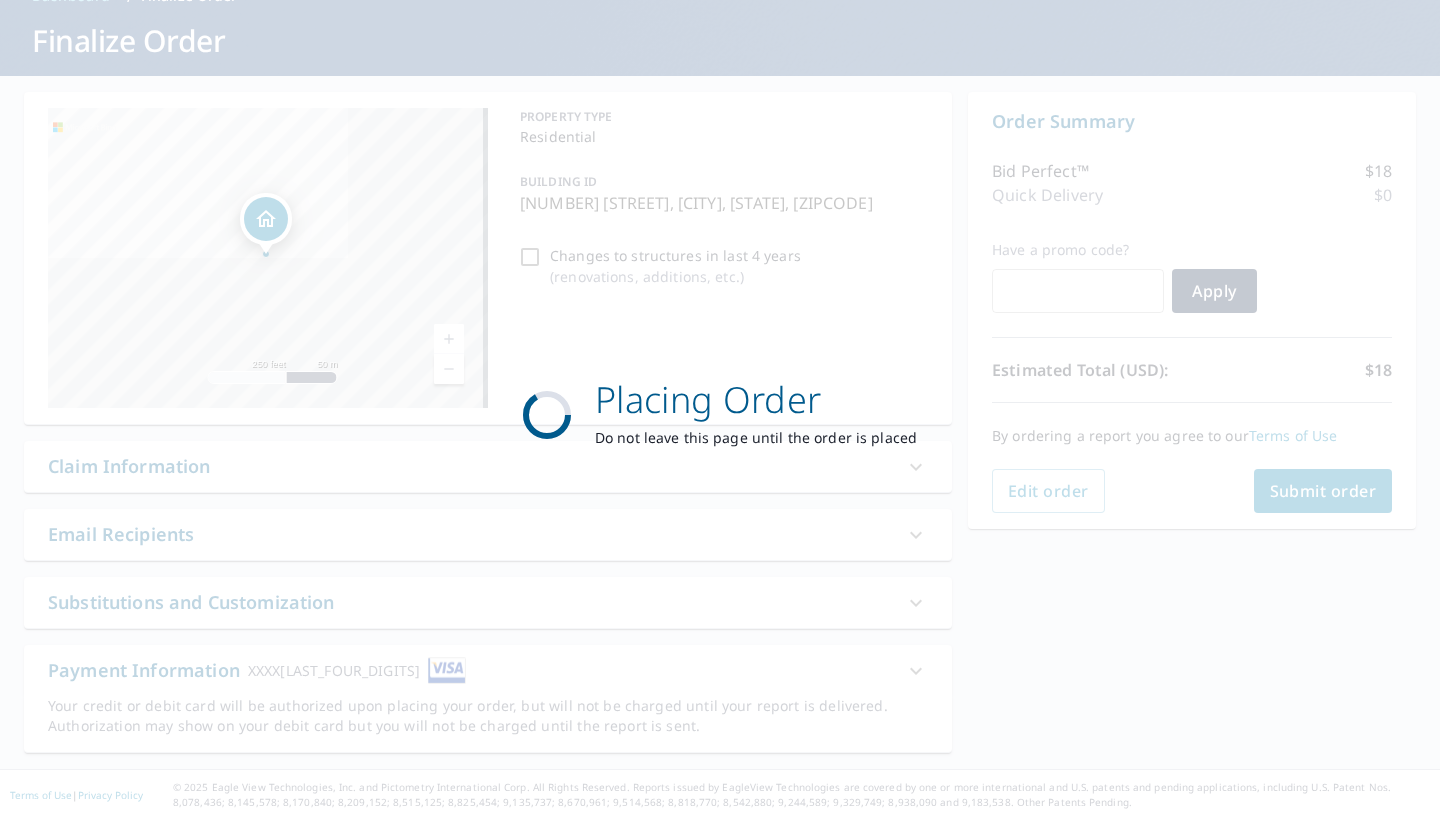 scroll, scrollTop: 109, scrollLeft: 0, axis: vertical 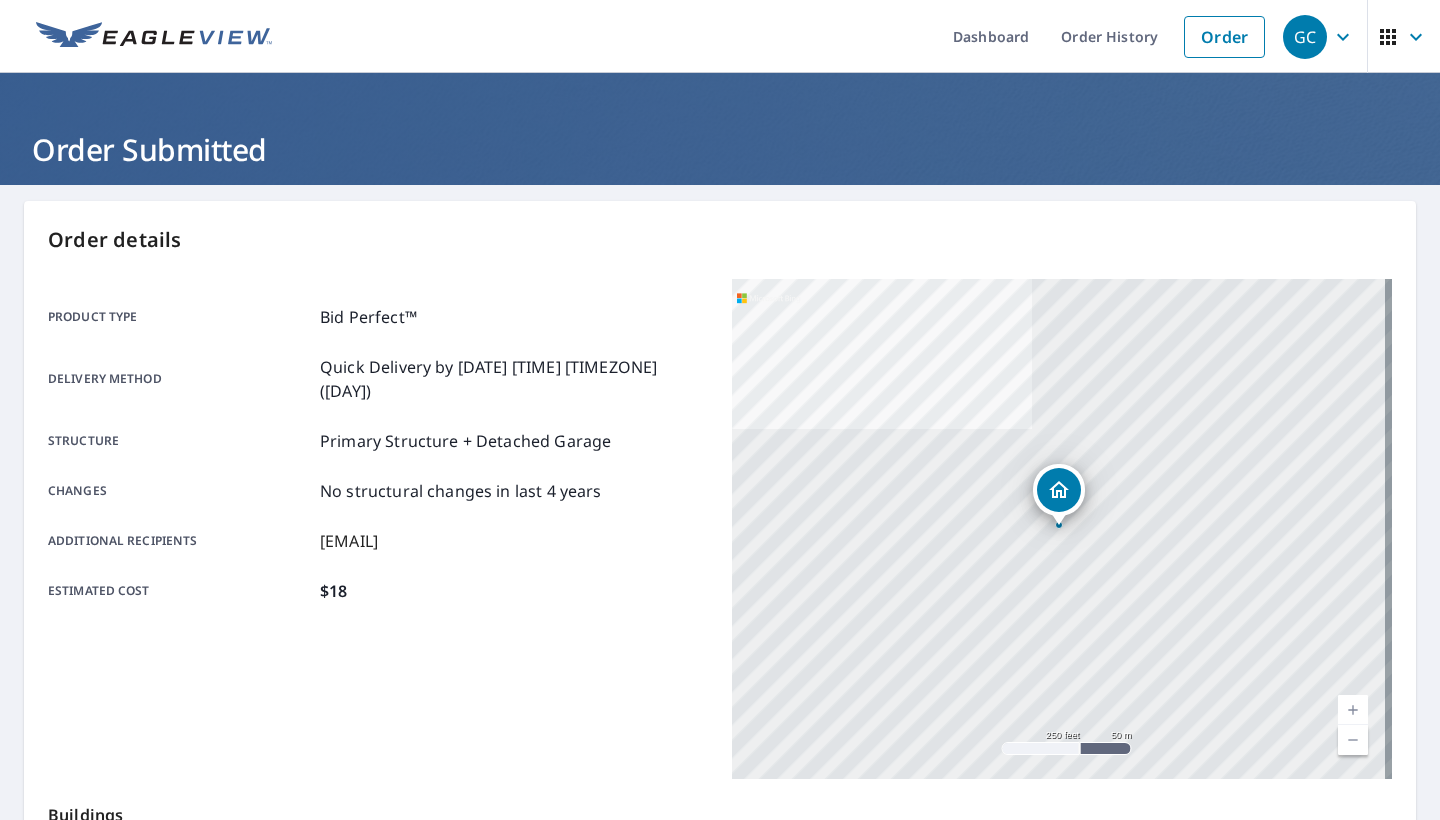 click on "Dashboard Order History Order" at bounding box center [779, 36] 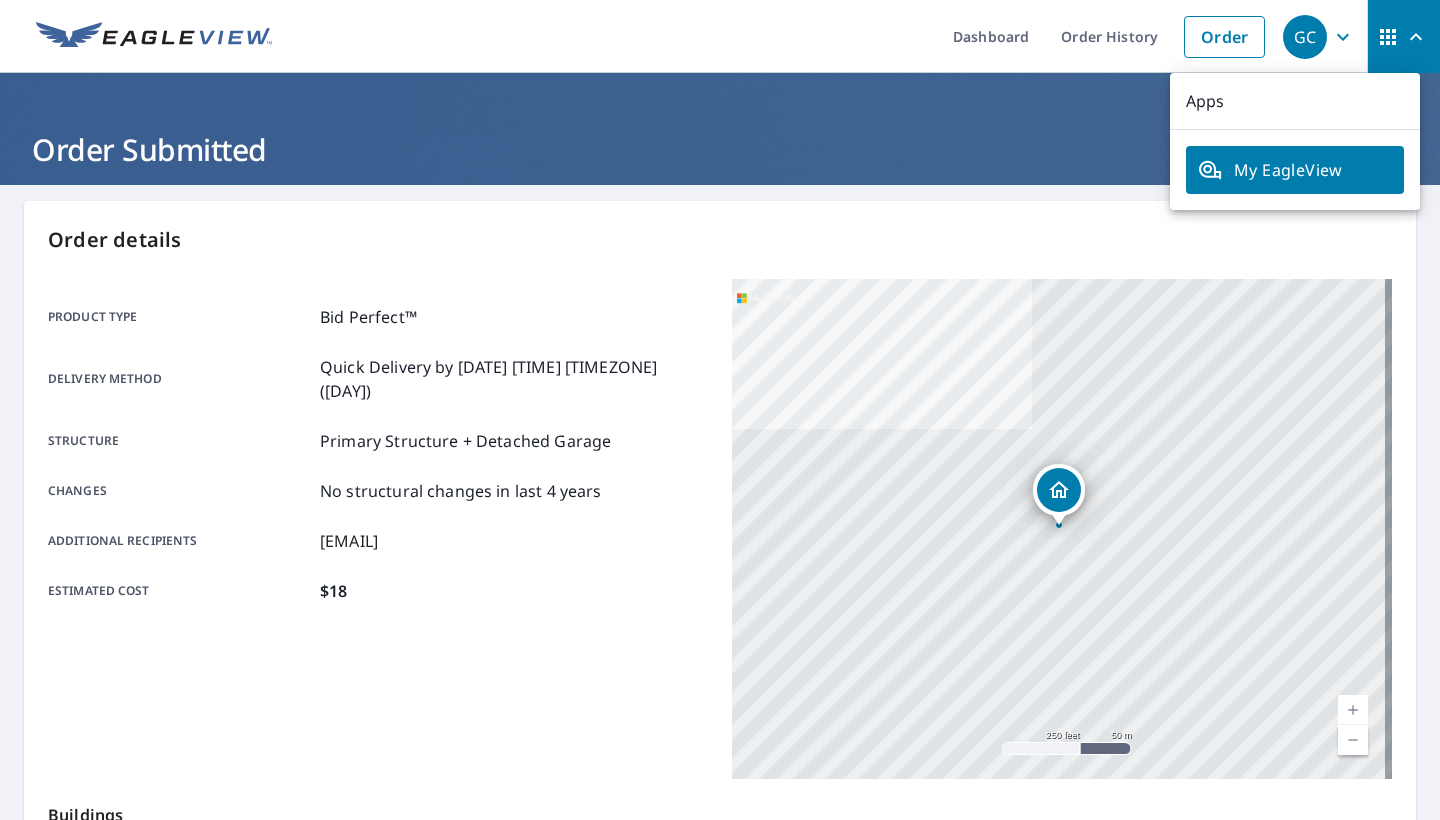 click on "Dashboard Order History Order" at bounding box center (779, 36) 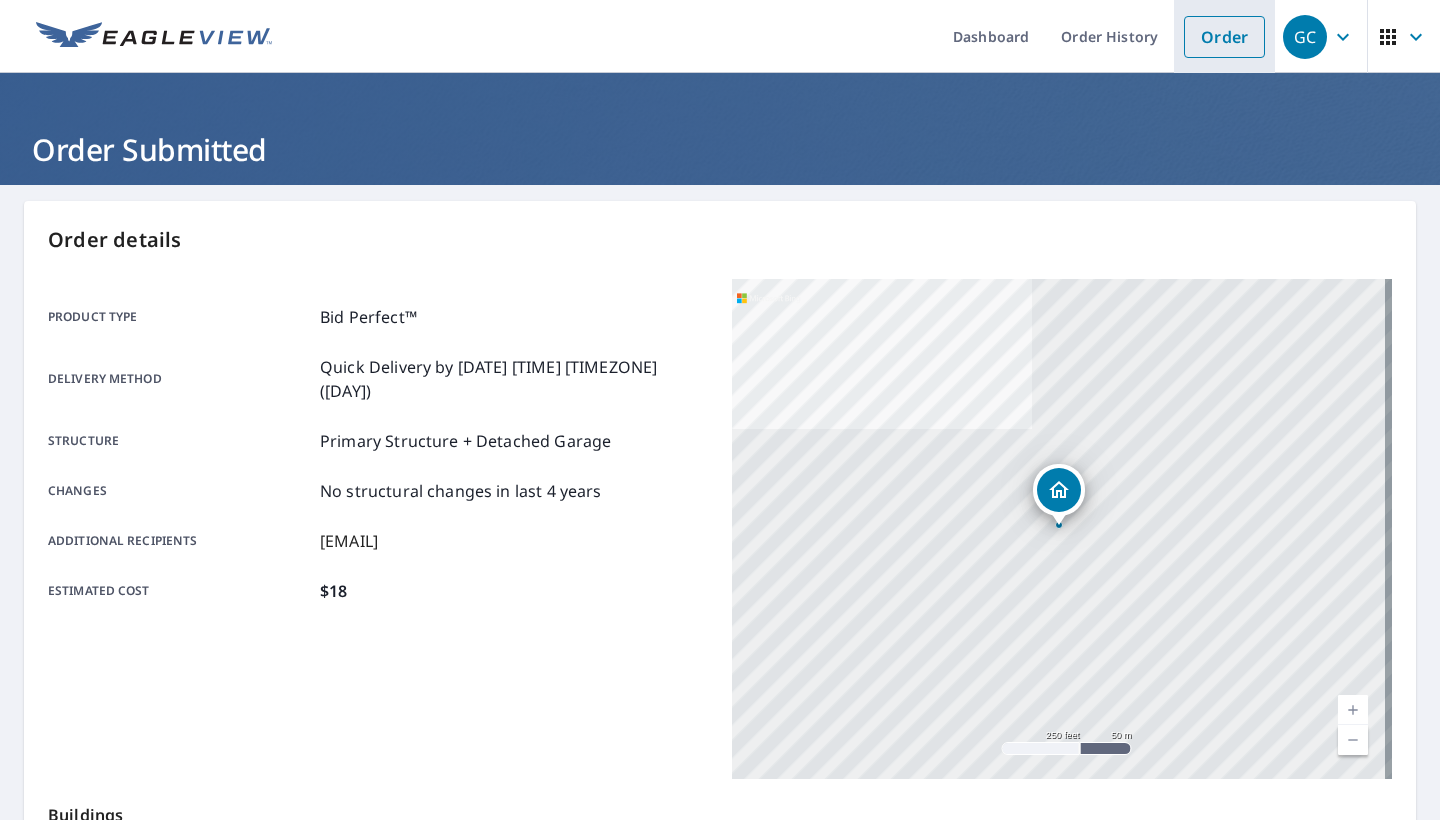 click on "Order" at bounding box center (1224, 37) 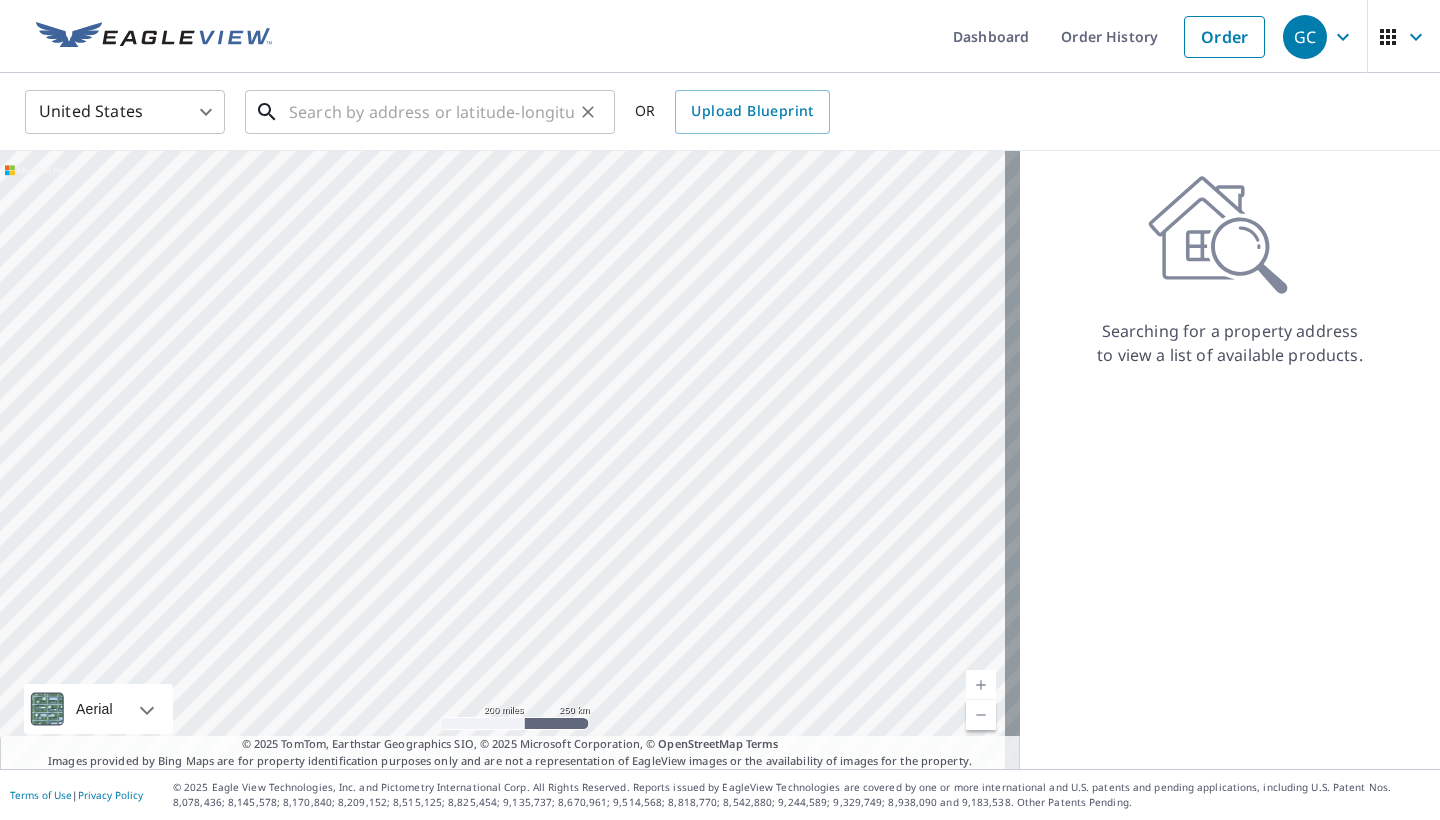 click at bounding box center [431, 112] 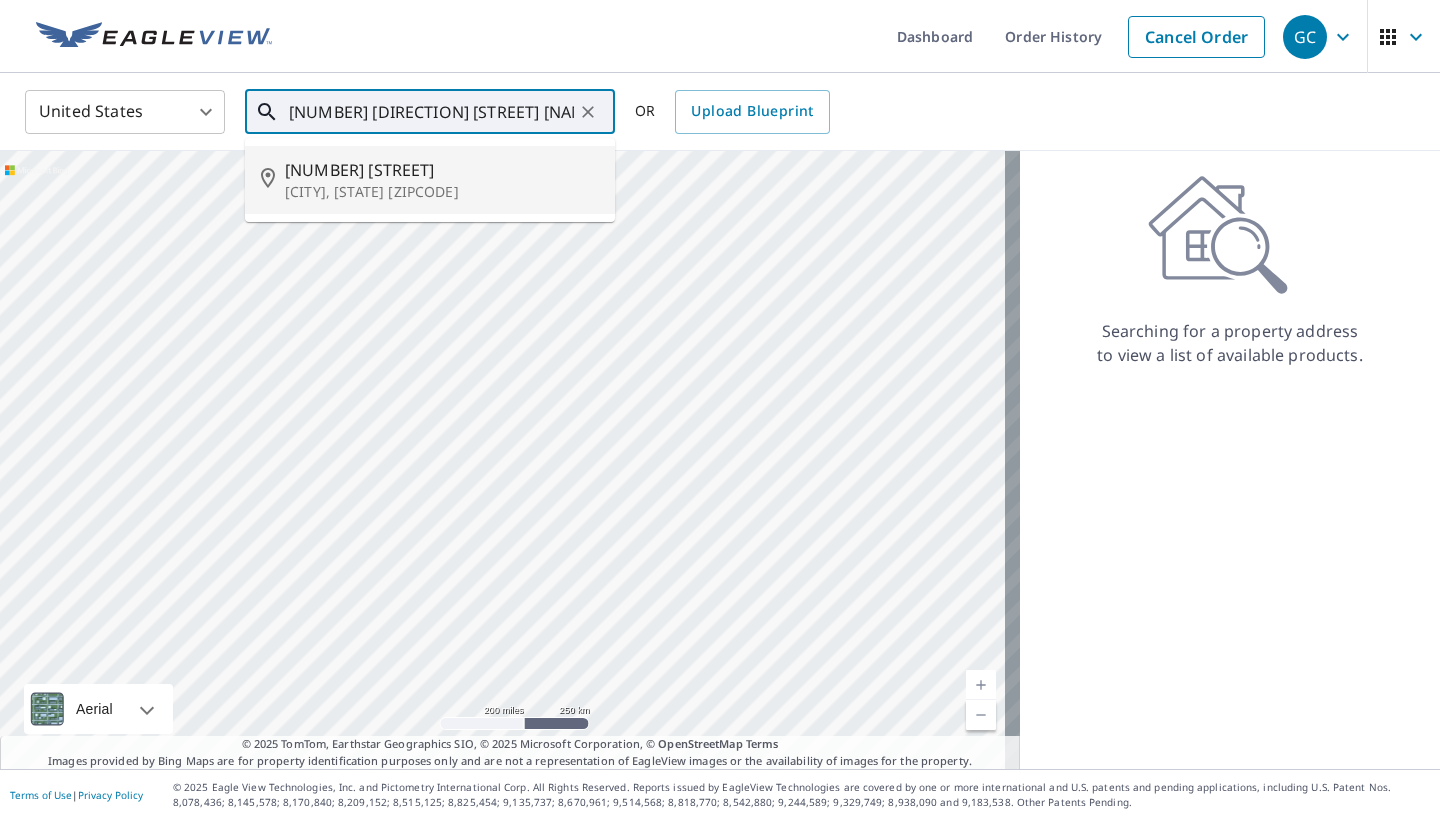 click on "45 S Robin Ln" at bounding box center [442, 170] 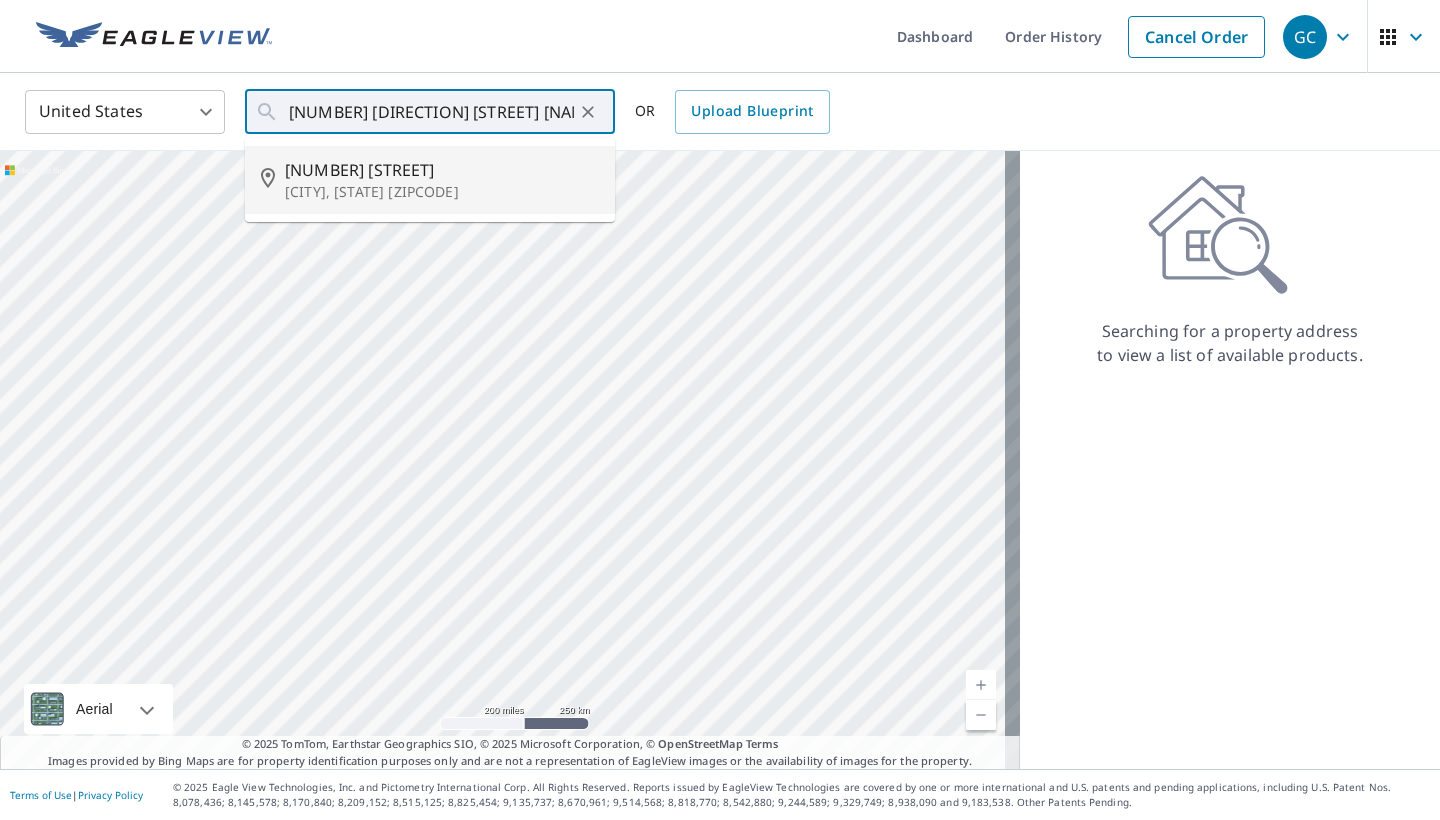 type on "45 S Robin Ln Newnan, GA 30263" 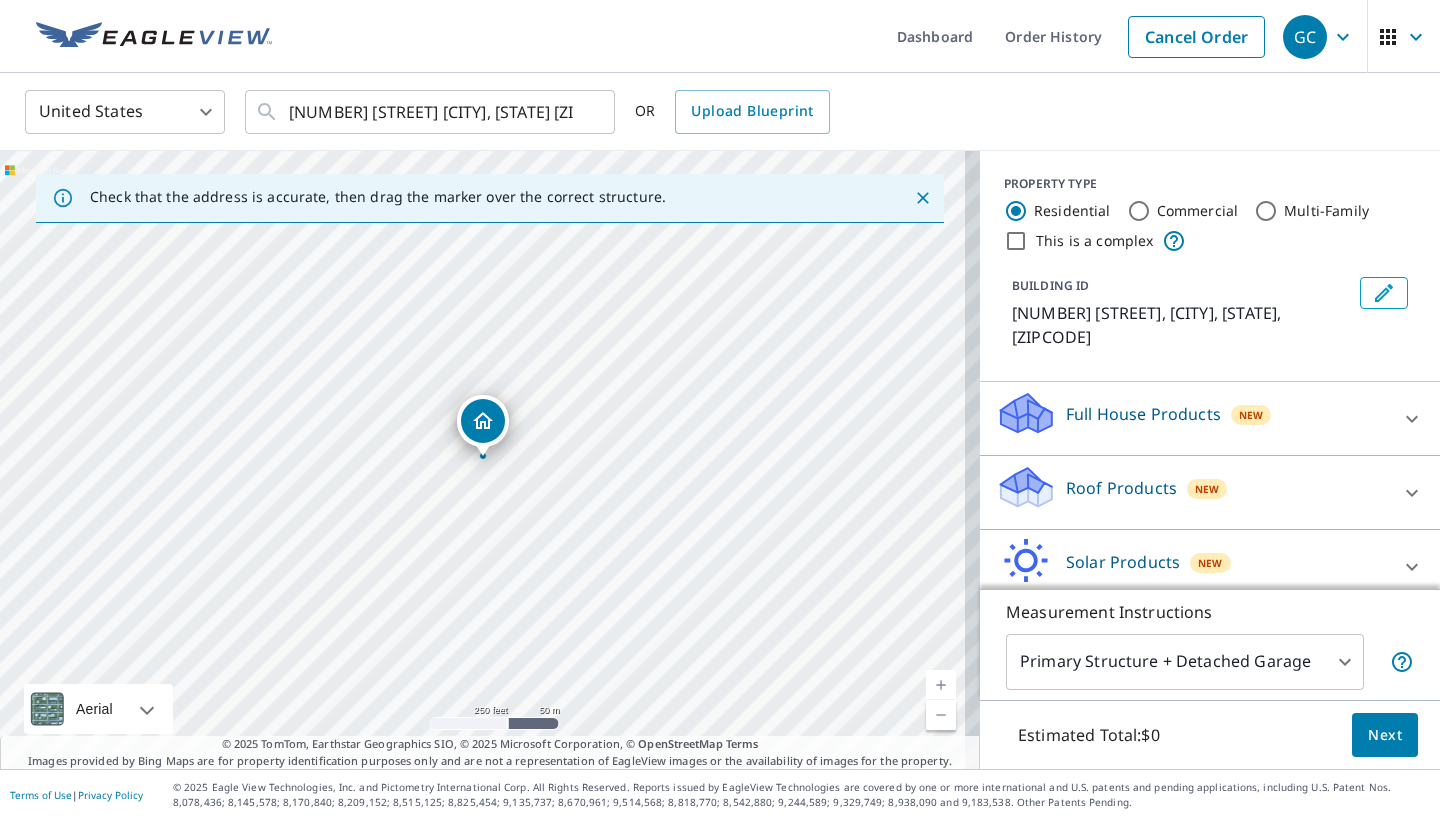 click at bounding box center (941, 685) 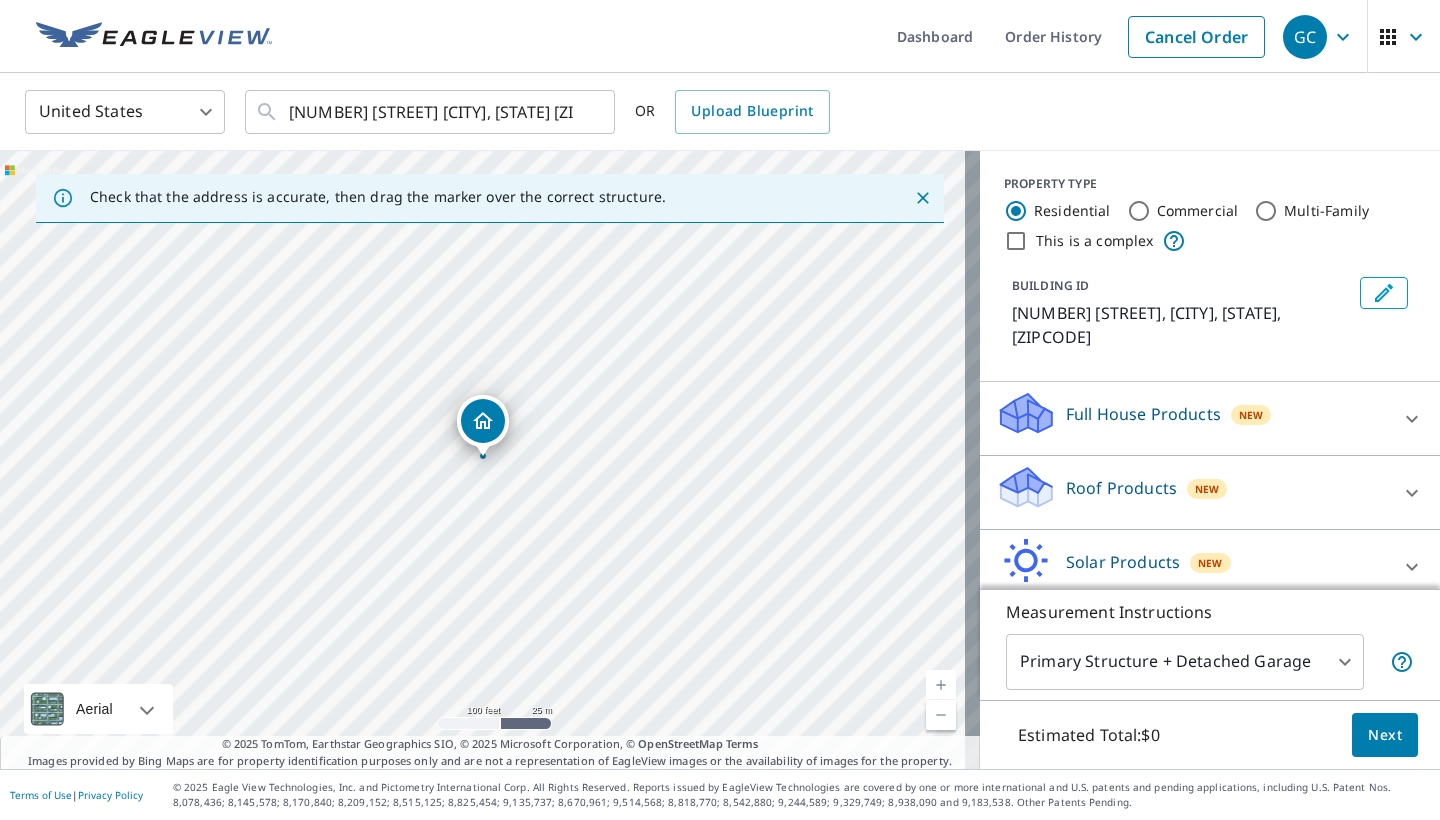click at bounding box center [941, 685] 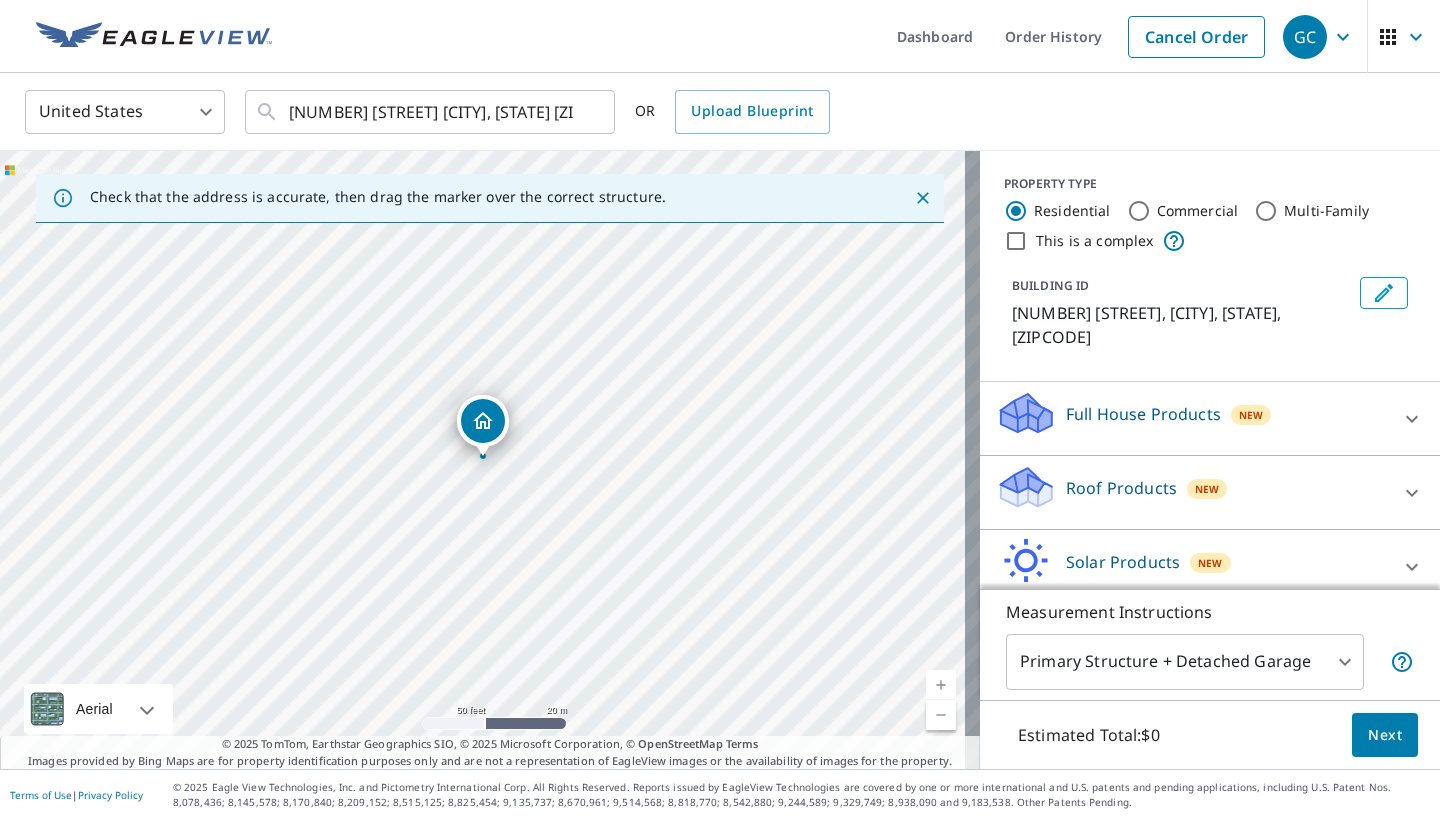 click at bounding box center (941, 685) 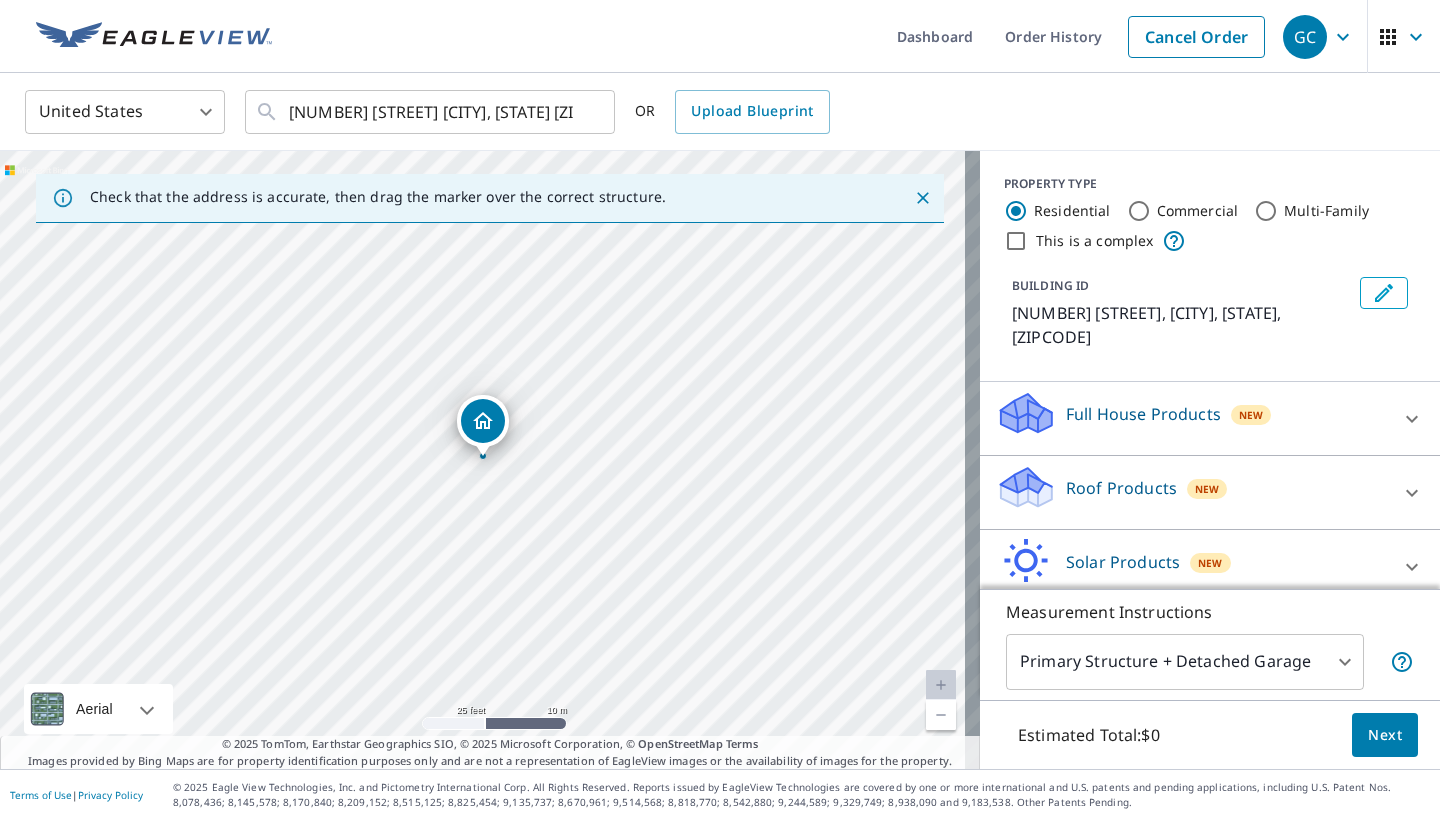click at bounding box center (941, 685) 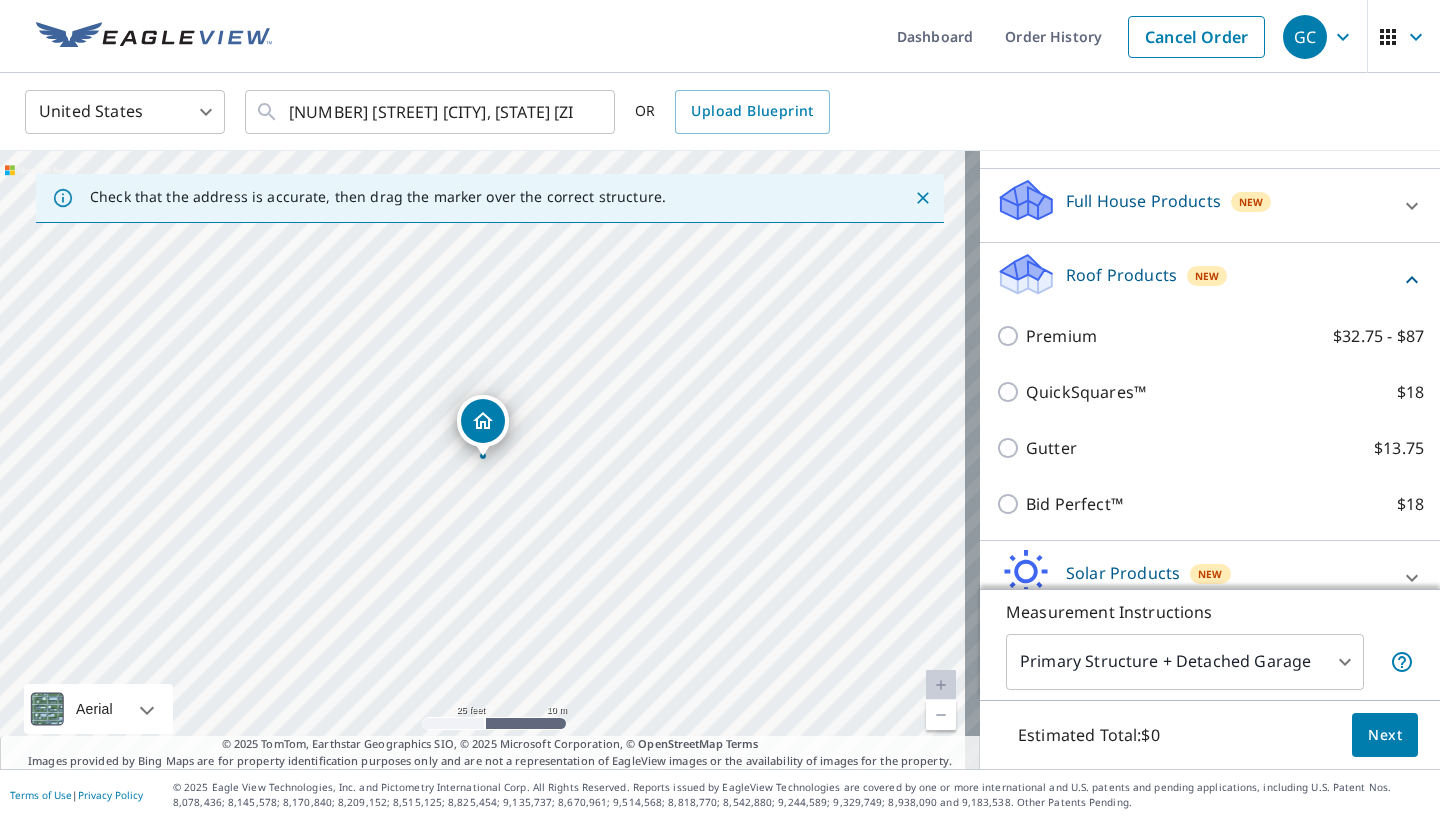 scroll, scrollTop: 287, scrollLeft: 0, axis: vertical 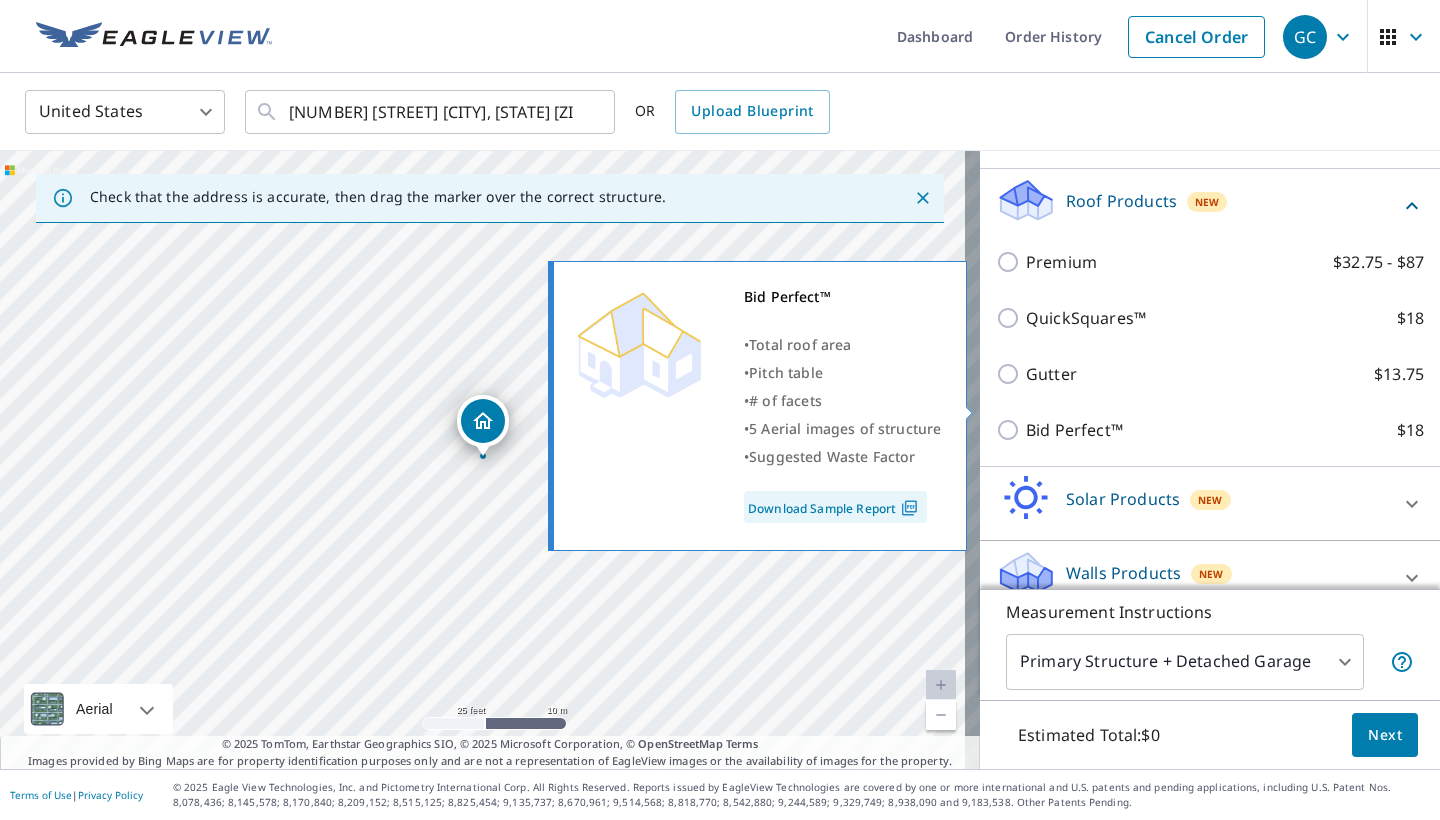 click on "Bid Perfect™ $18" at bounding box center [1011, 430] 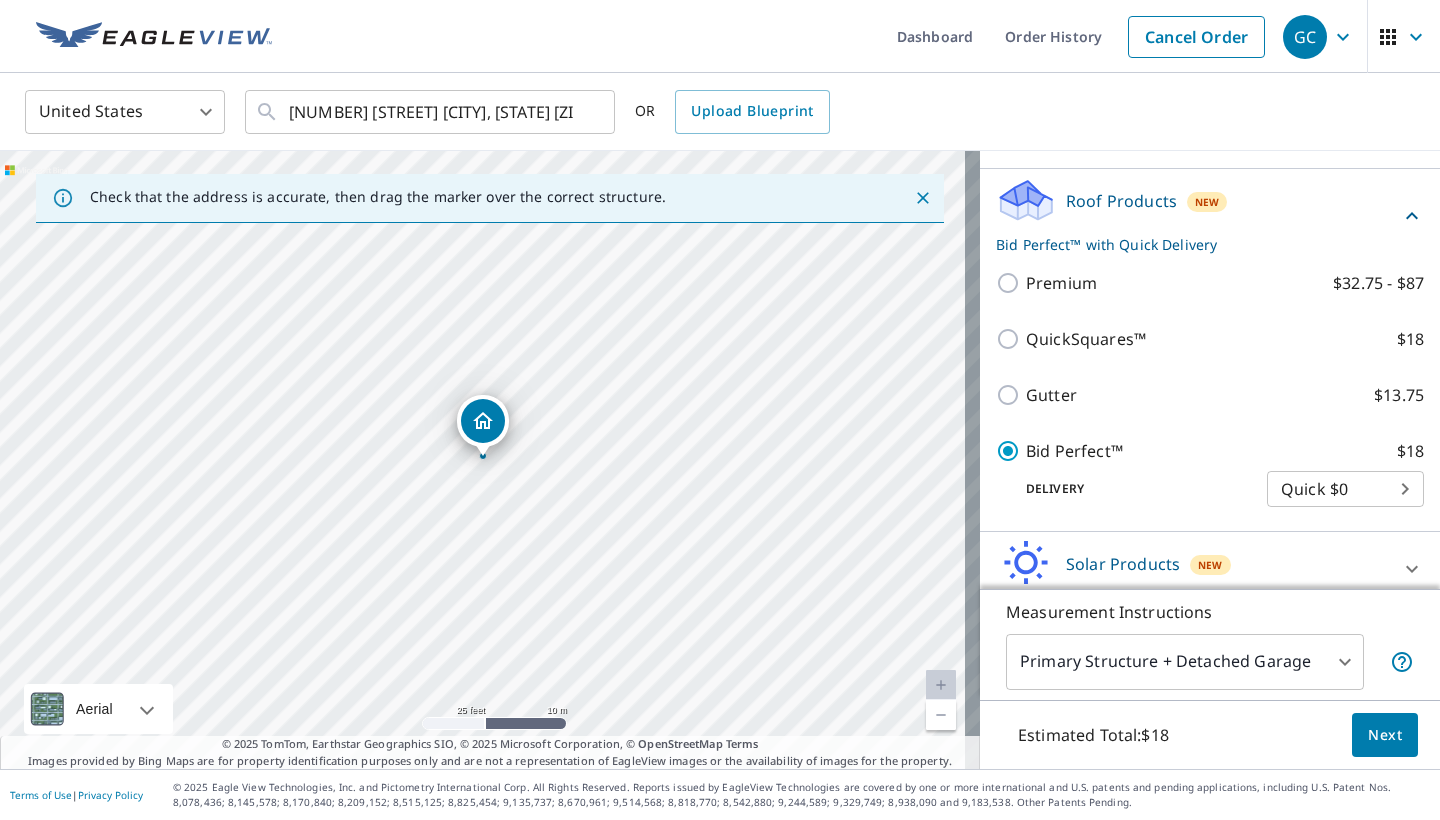 click on "Next" at bounding box center (1385, 735) 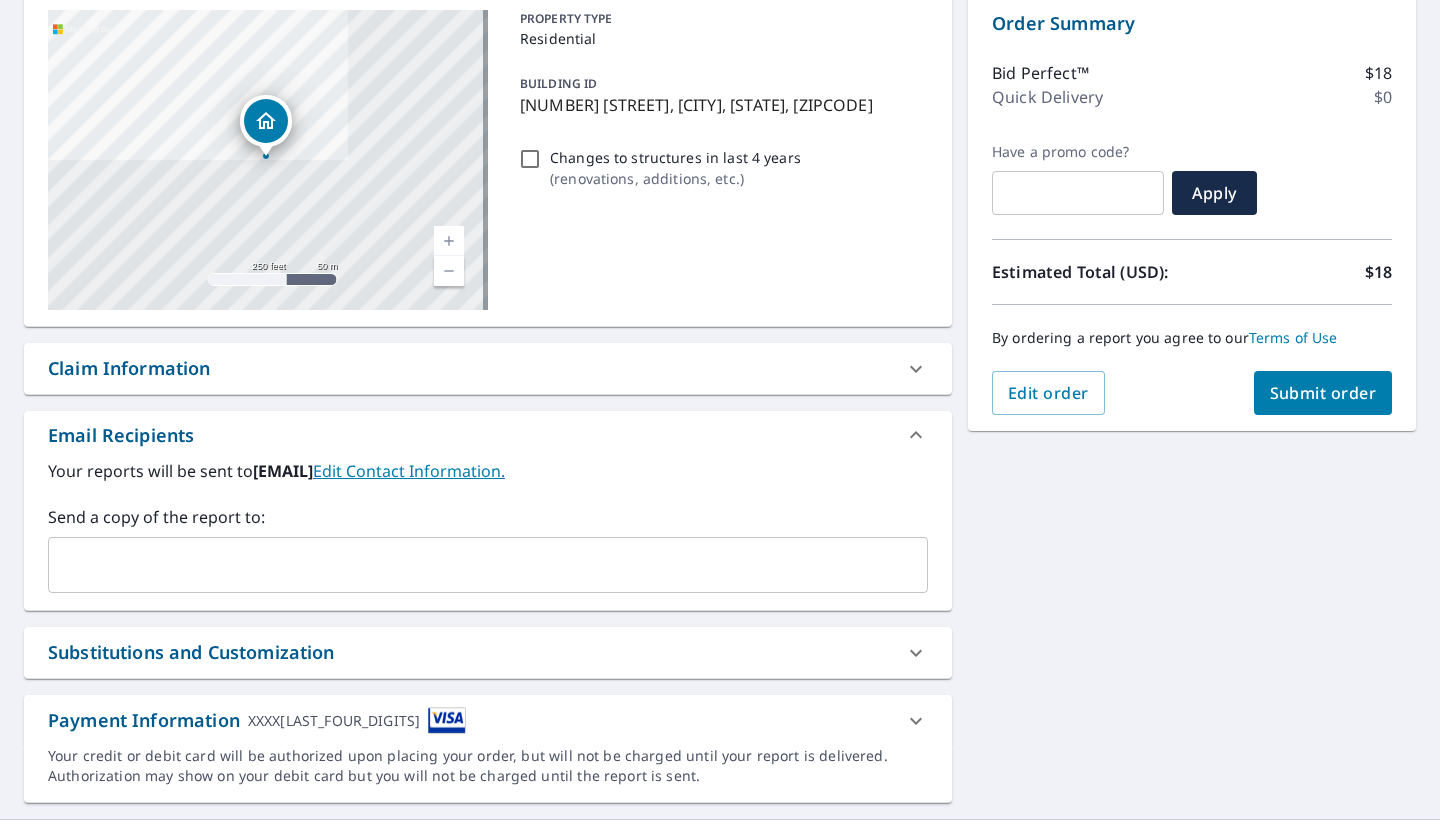 scroll, scrollTop: 214, scrollLeft: 0, axis: vertical 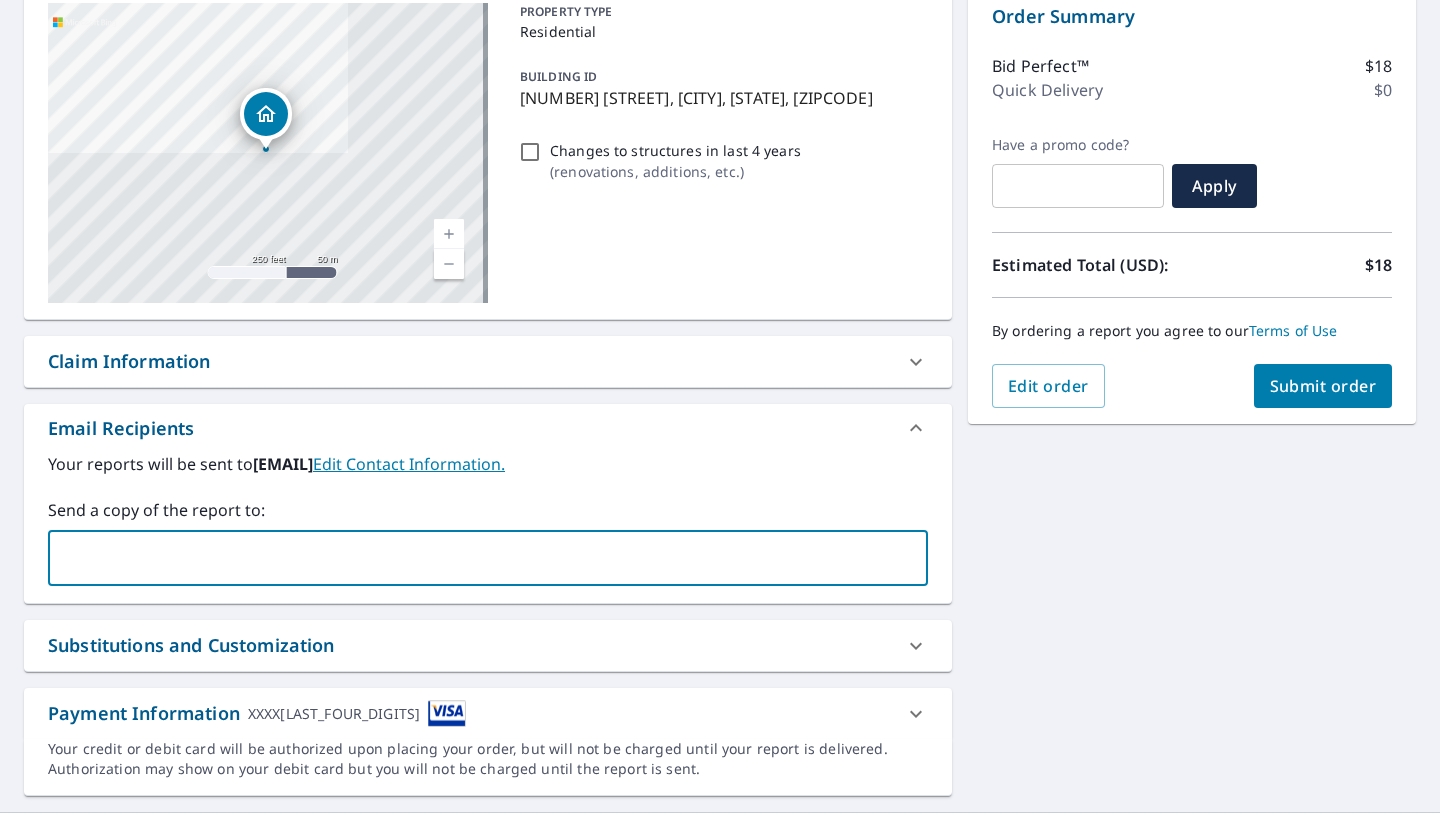 click at bounding box center (473, 558) 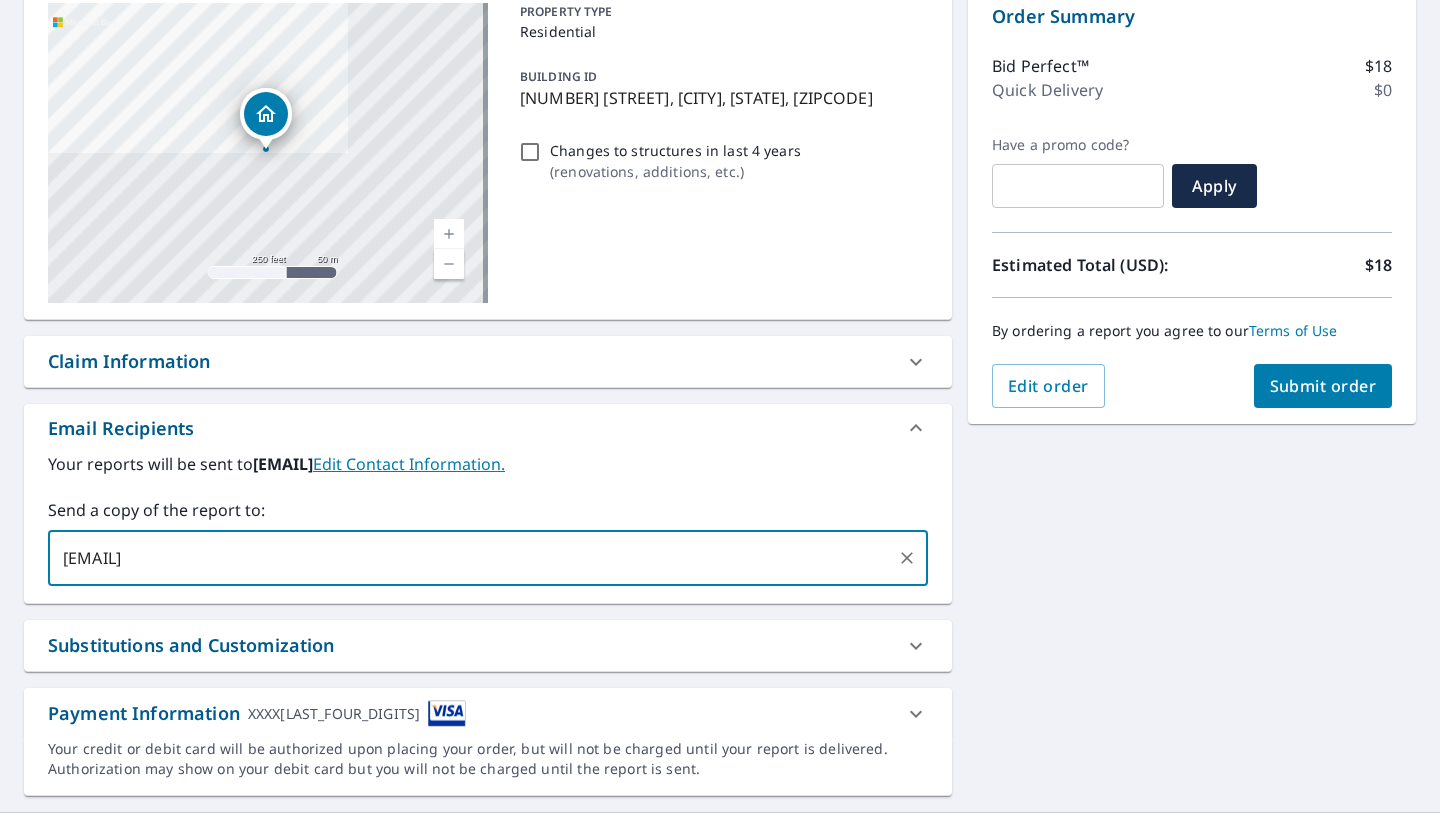 type 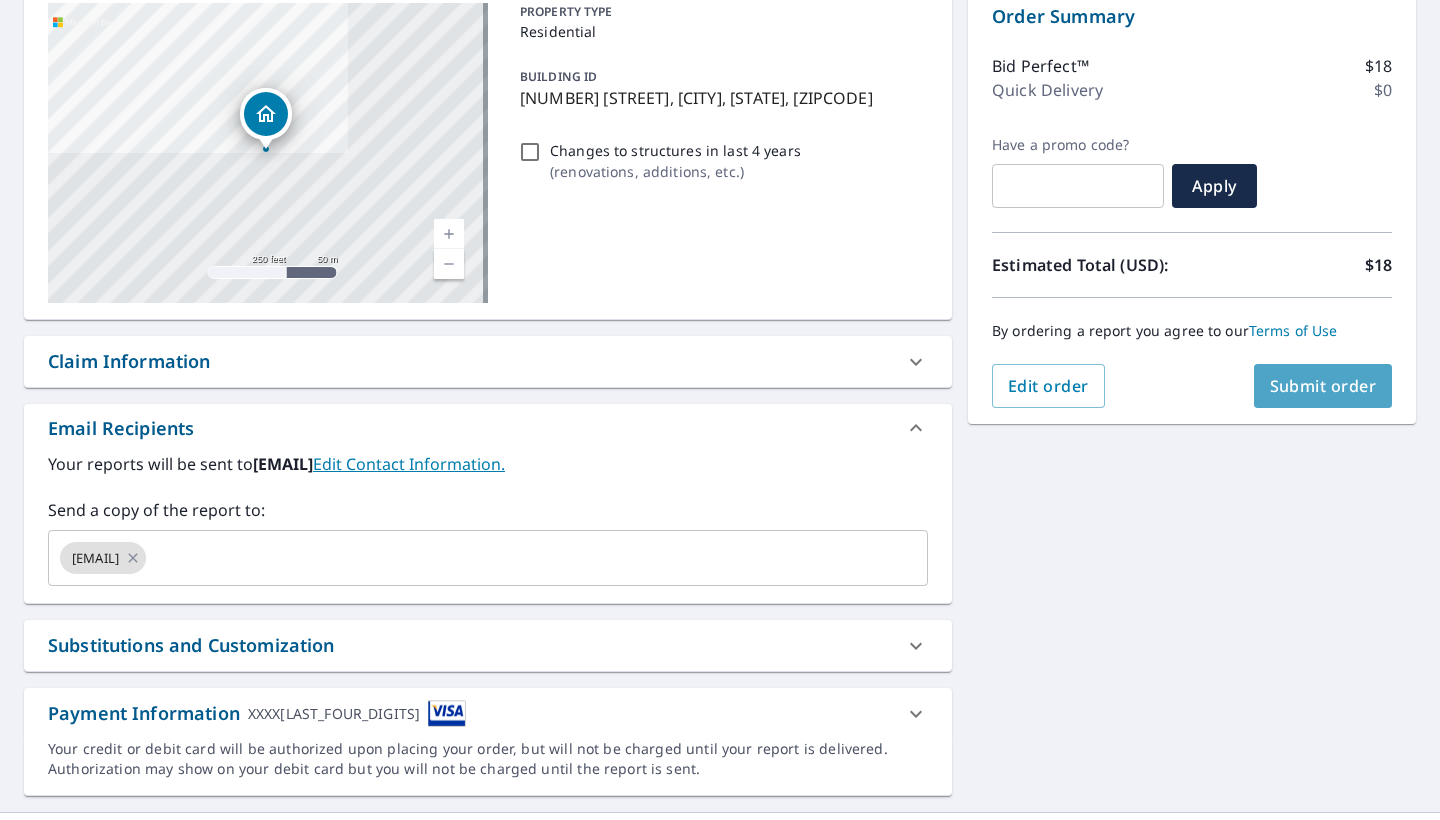 click on "Submit order" at bounding box center [1323, 386] 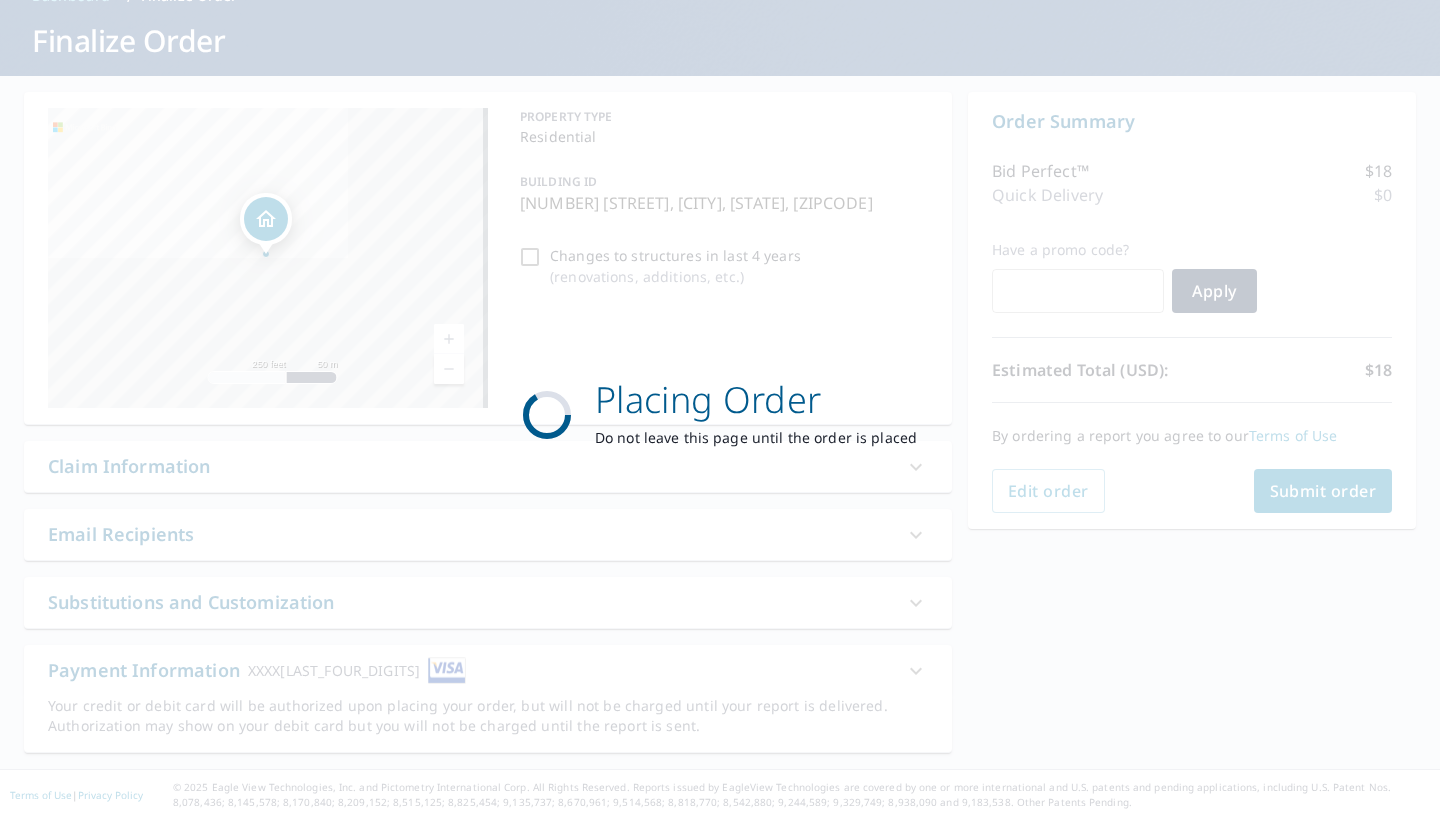 scroll, scrollTop: 109, scrollLeft: 0, axis: vertical 